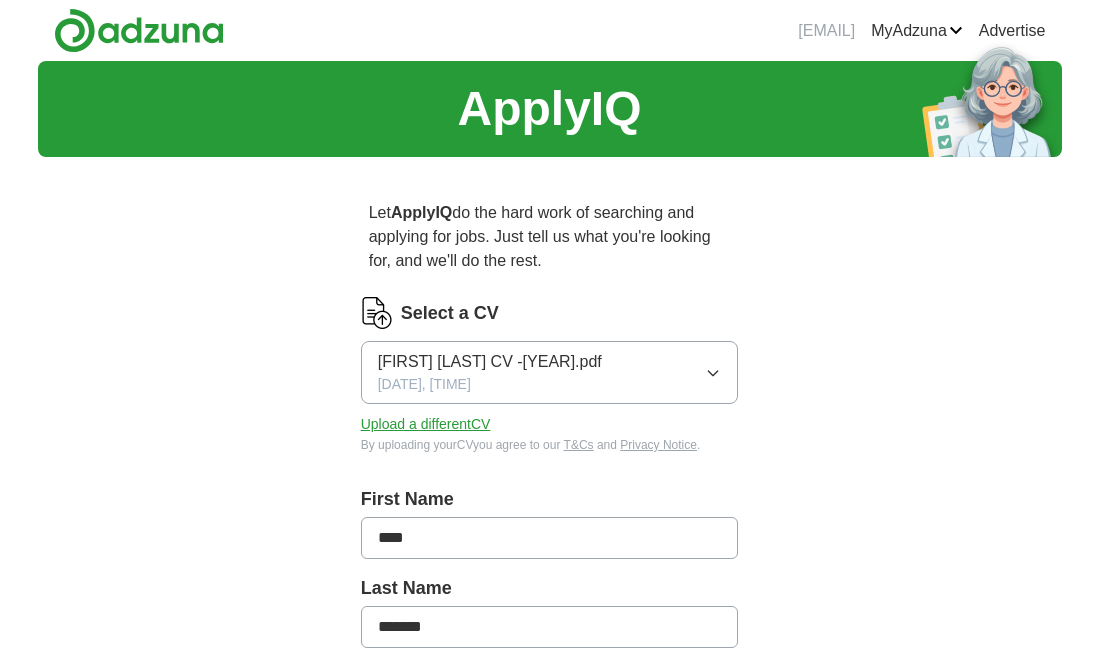 scroll, scrollTop: 0, scrollLeft: 0, axis: both 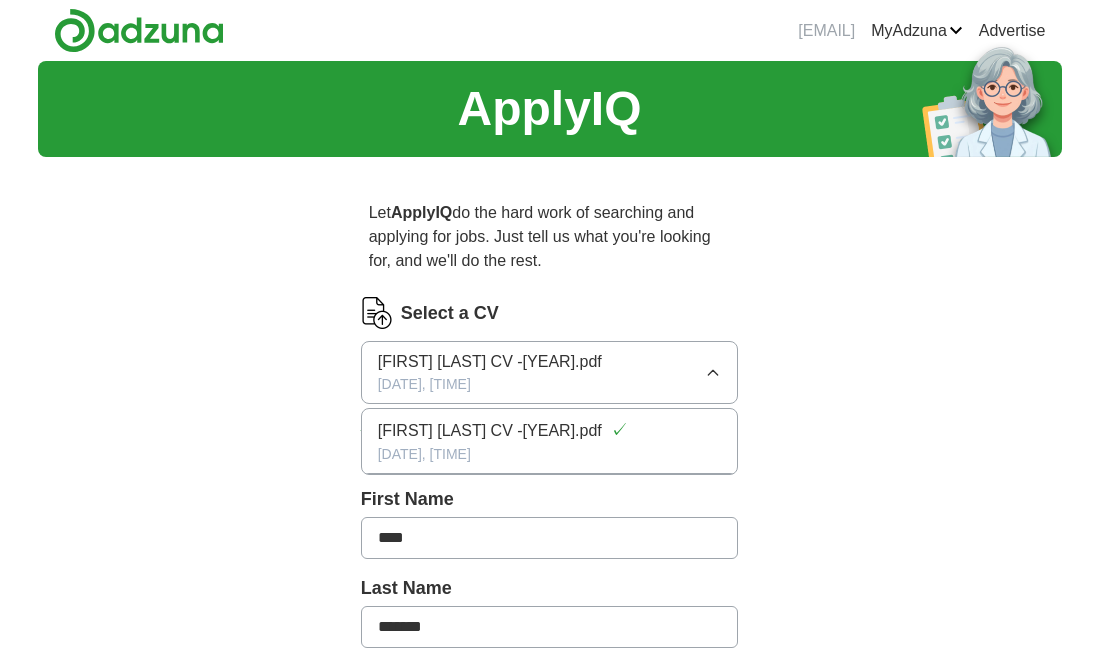 click on "Select a CV [FIRST] [LAST] CV -[YEAR].pdf [DATE], [TIME] [FIRST] [LAST] CV -[YEAR].pdf ✓ [DATE], [TIME] Upload a different CV By uploading your CV you agree to our T&Cs and Privacy Notice . First Name **** Last Name ******* What job are you looking for? Enter or select a minimum of 3 job titles (4-8 recommended) Where do you want to work? 25 mile radius What's your minimum salary? No minimum salary set £ 20 k £ 100 k+ Start applying for jobs By registering, you consent to us applying to suitable jobs for you" at bounding box center (550, 755) 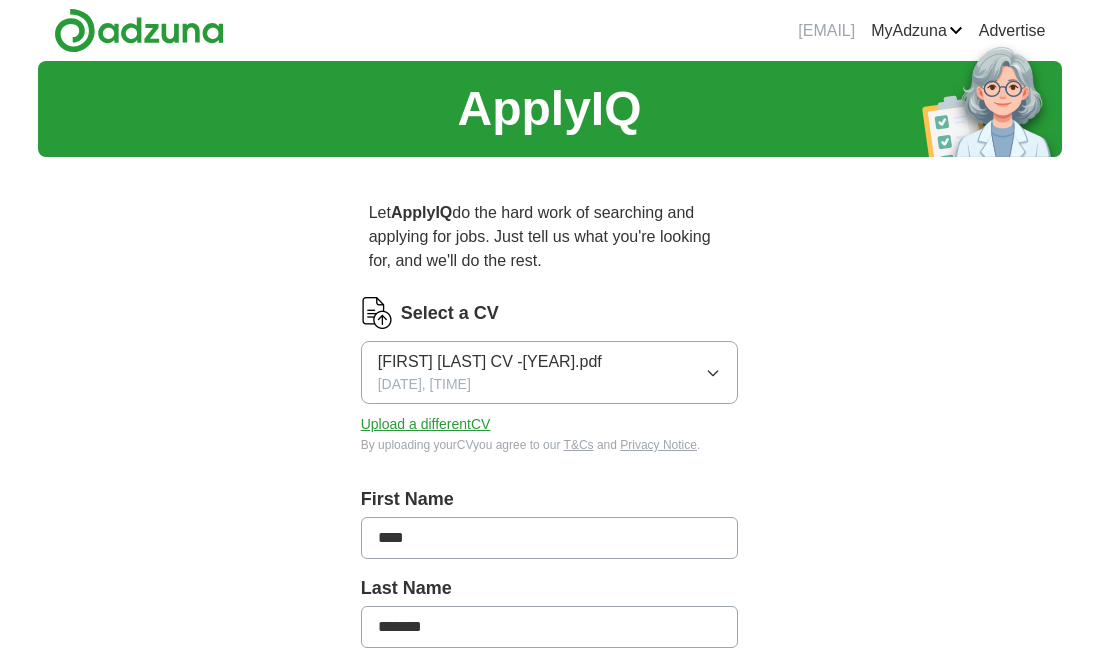 click on "Upload a different  CV" at bounding box center [426, 424] 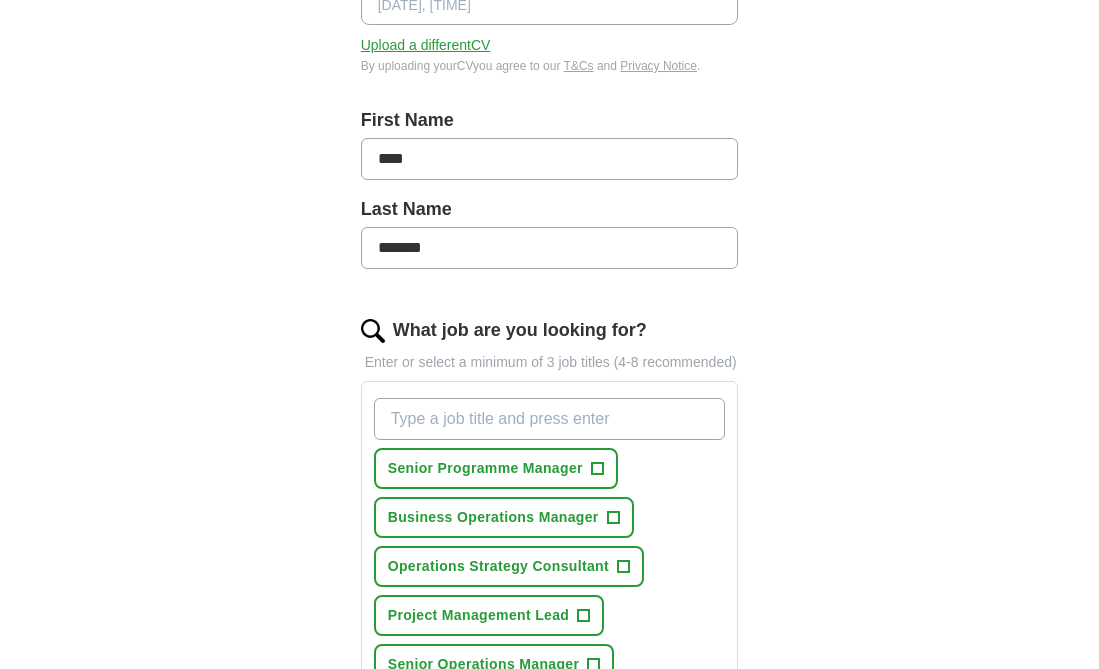 scroll, scrollTop: 0, scrollLeft: 0, axis: both 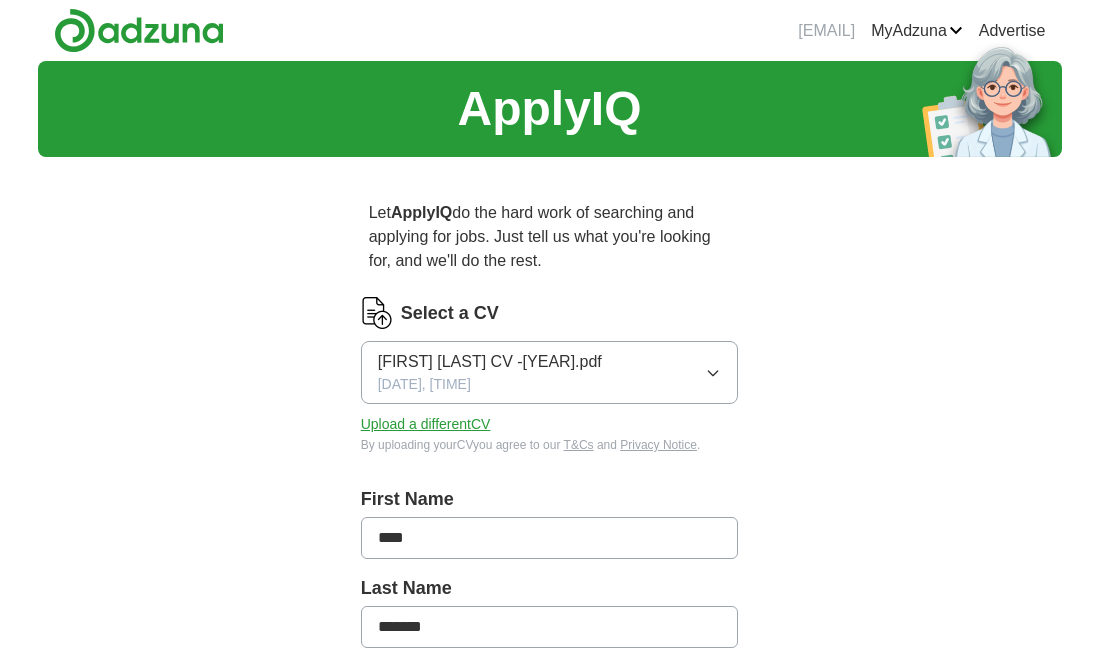 click on "[FIRST] [LAST] CV -[YEAR].pdf [DATE], [TIME]" at bounding box center (550, 372) 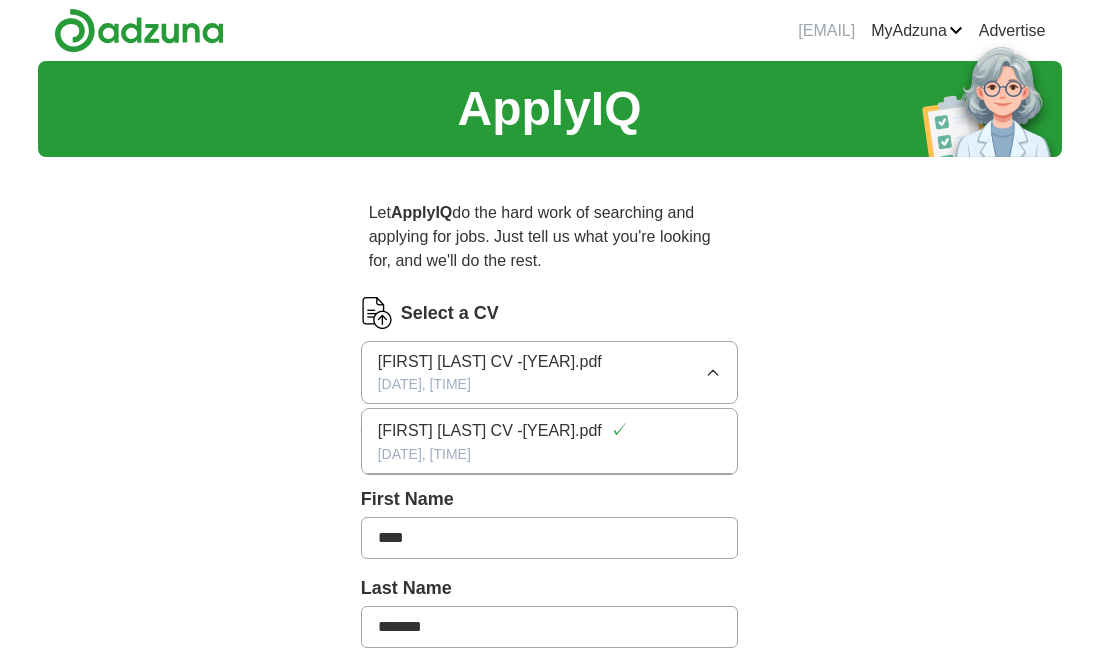click on "Select a CV [FIRST] [LAST] CV -[YEAR].pdf [DATE], [TIME] [FIRST] [LAST] CV -[YEAR].pdf ✓ [DATE], [TIME] Upload a different CV By uploading your CV you agree to our T&Cs and Privacy Notice . First Name **** Last Name ******* What job are you looking for? Enter or select a minimum of 3 job titles (4-8 recommended) Senior Programme Manager + Business Operations Manager + Operations Strategy Consultant + Project Management Lead + Senior Operations Manager + Chief Operations Officer + Customer Experience Director + Head of Customer Operations + Global Operations Director + Director of Operations + Select all Where do you want to work? 25 mile radius What's your minimum salary? No minimum salary set £ 20 k £ 100 k+ Start applying for jobs By registering, you consent to us applying to suitable jobs for you" at bounding box center [550, 974] 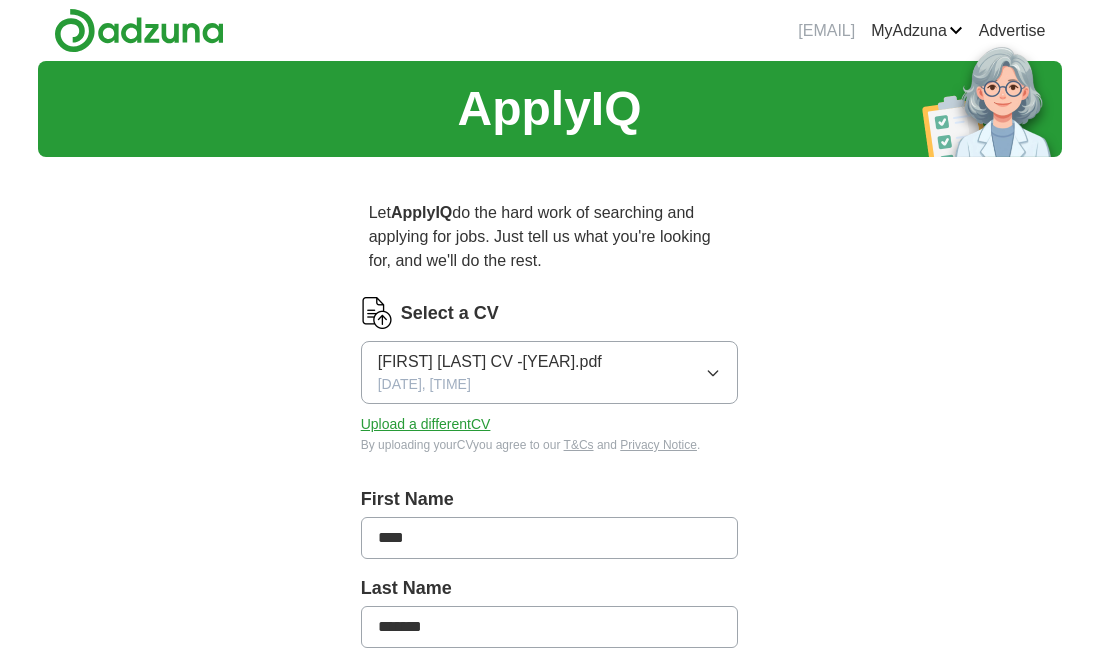click on "Upload a different  CV" at bounding box center (426, 424) 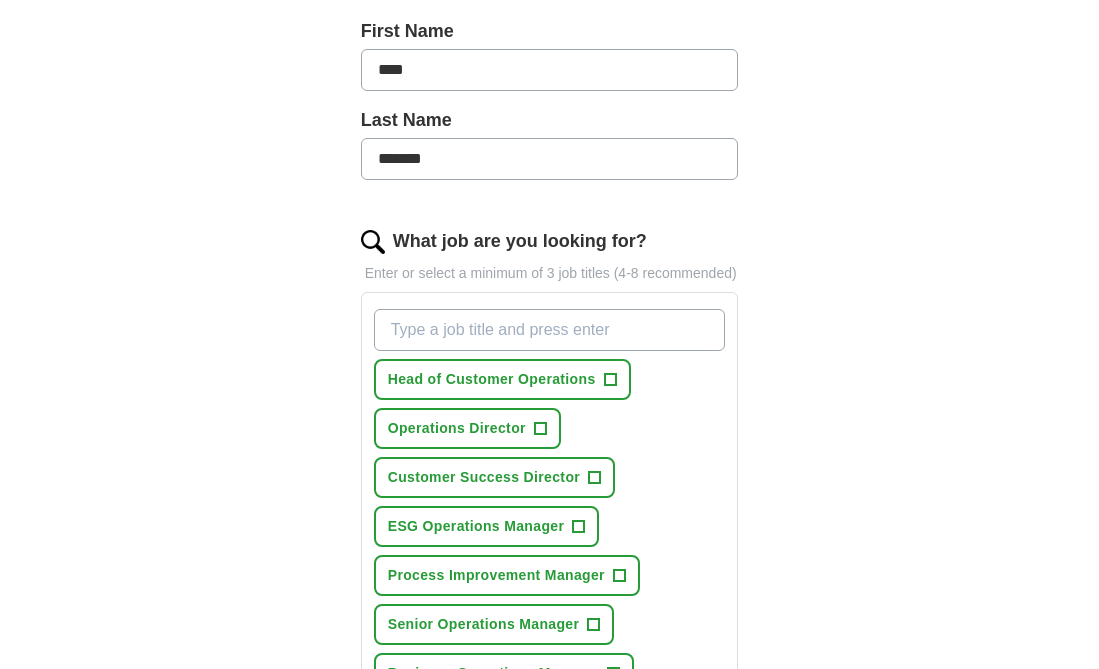 scroll, scrollTop: 562, scrollLeft: 0, axis: vertical 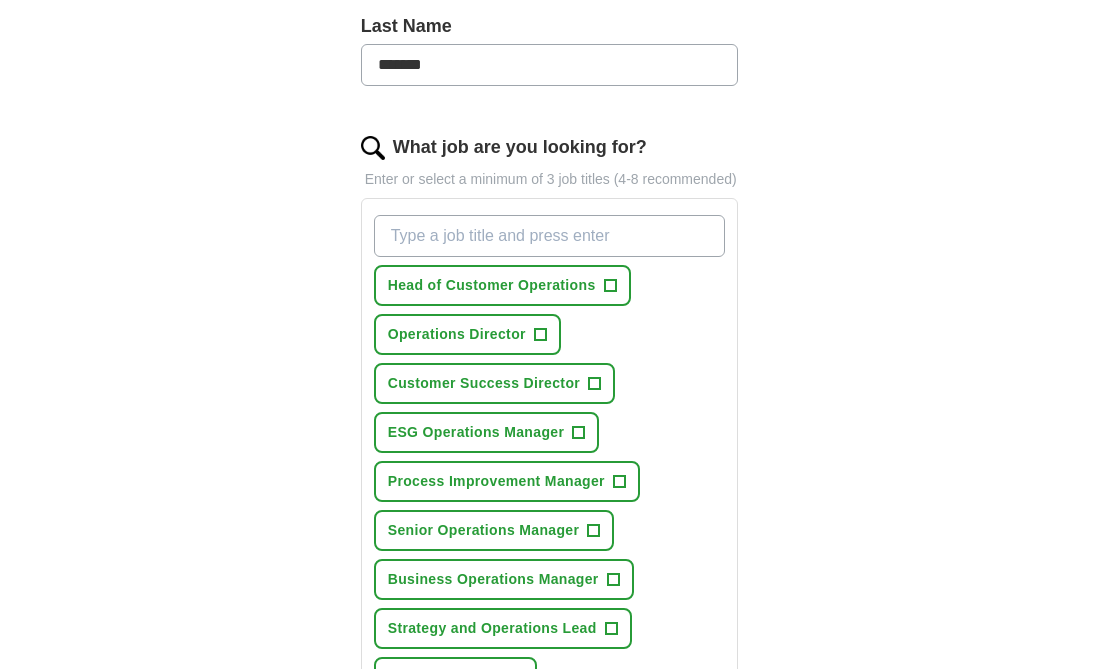 click on "What job are you looking for?" at bounding box center [550, 236] 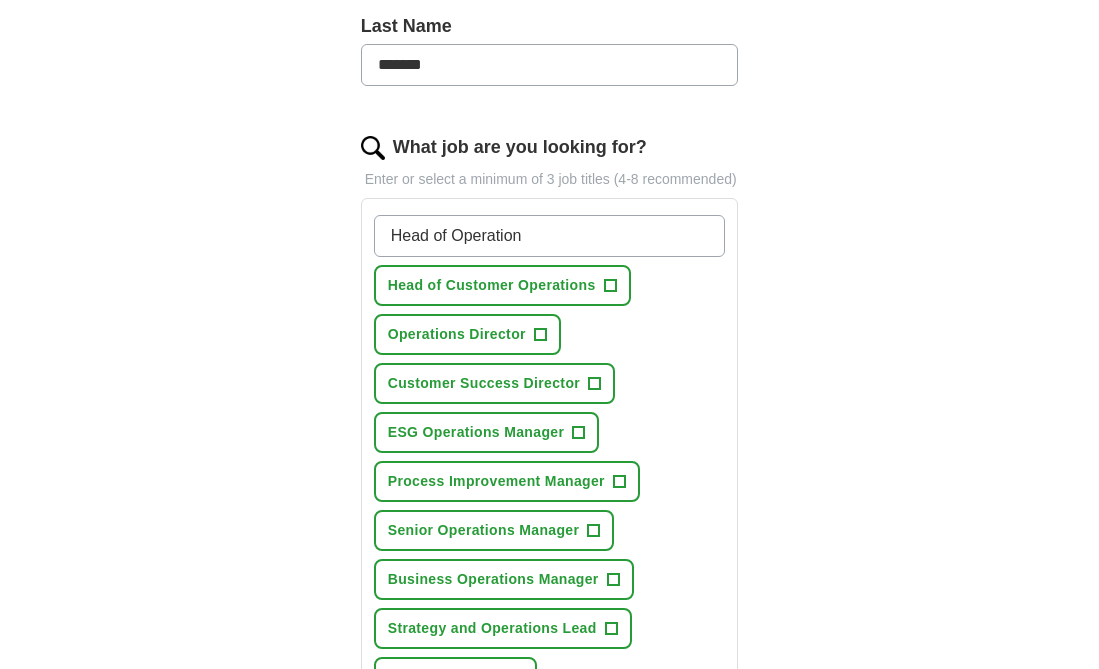 type on "Head of Operations" 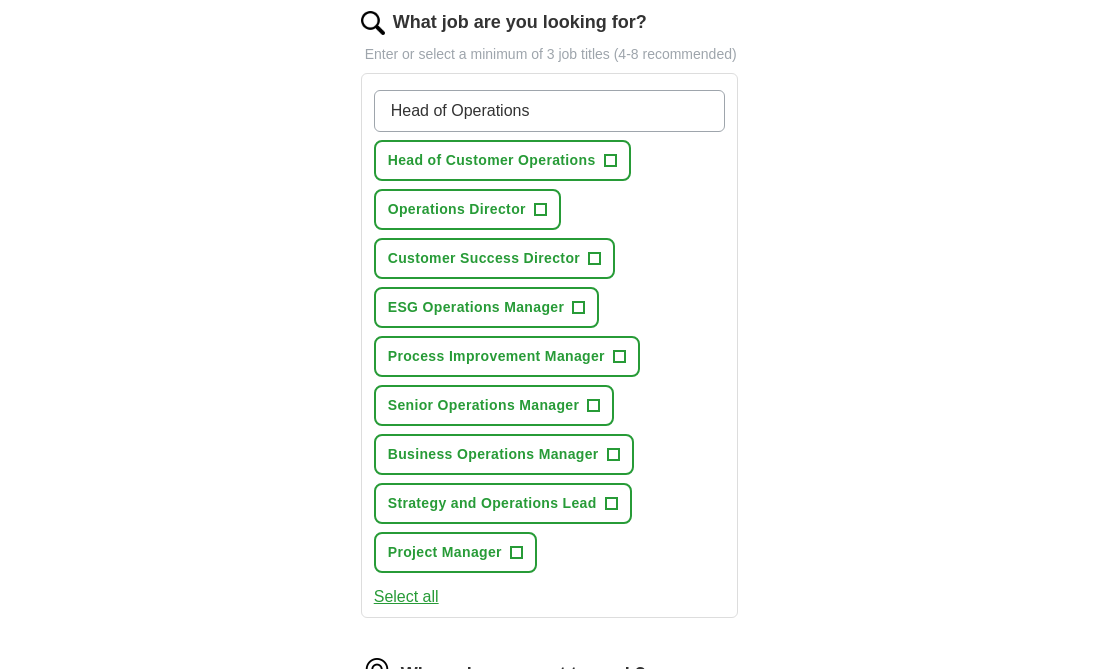 scroll, scrollTop: 738, scrollLeft: 0, axis: vertical 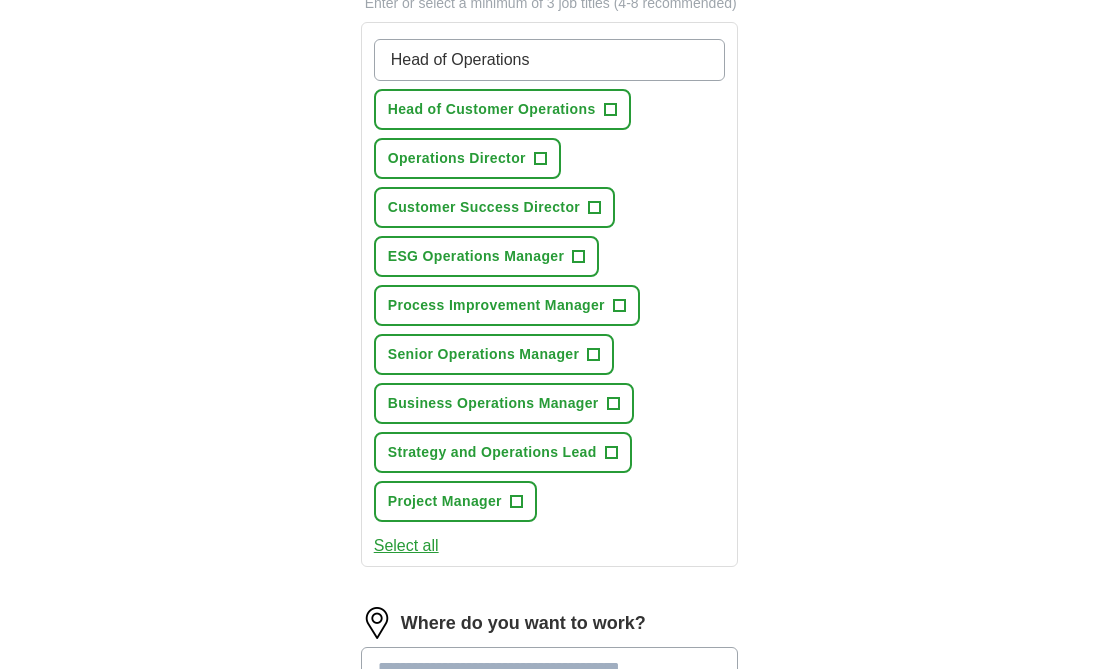 type 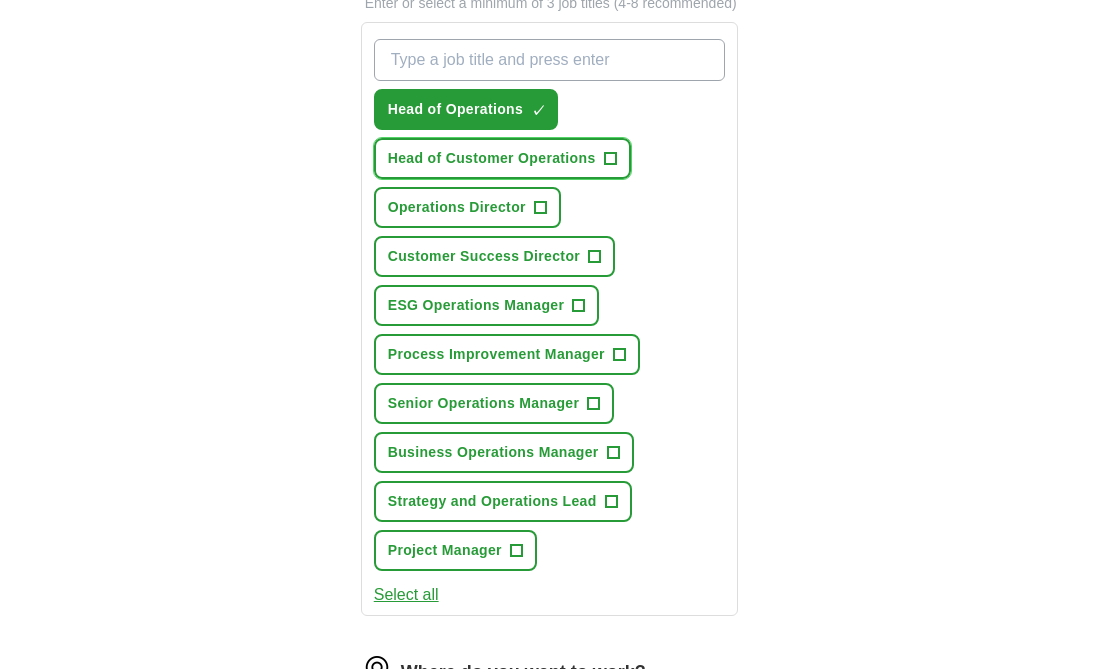 click on "+" at bounding box center (610, 159) 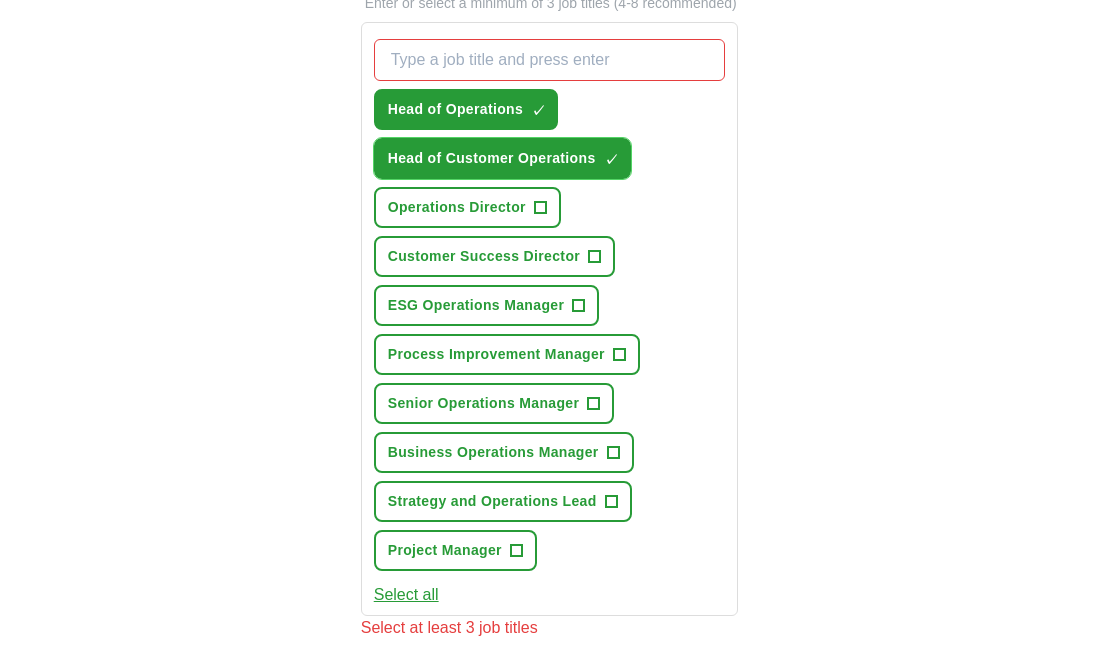 click on "+" at bounding box center [540, 208] 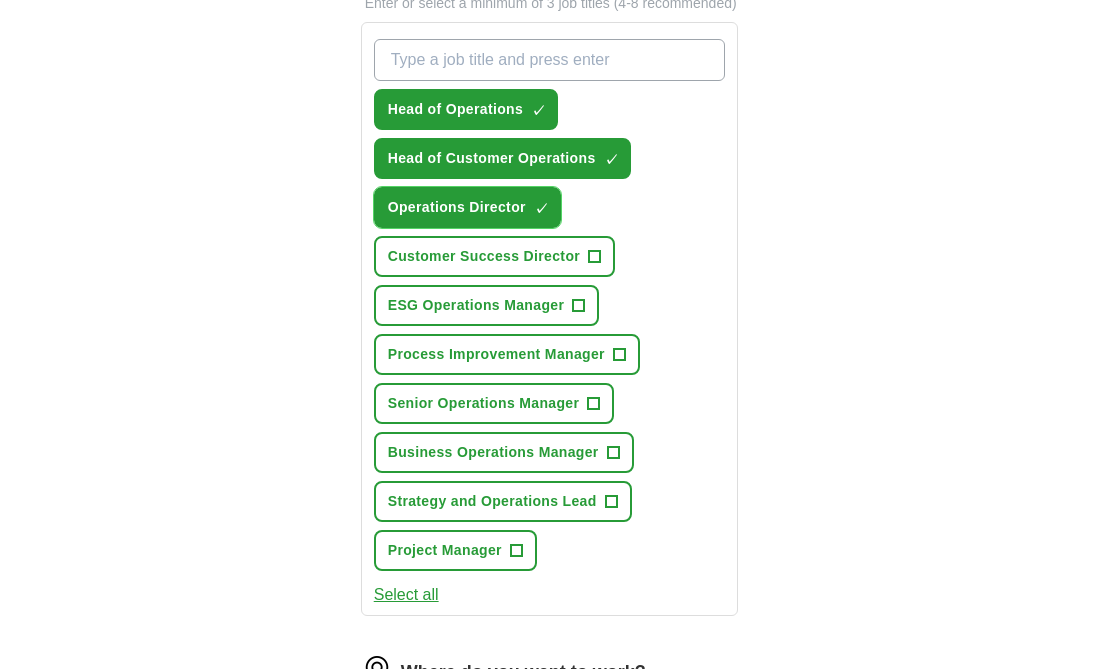 click on "+" at bounding box center (619, 355) 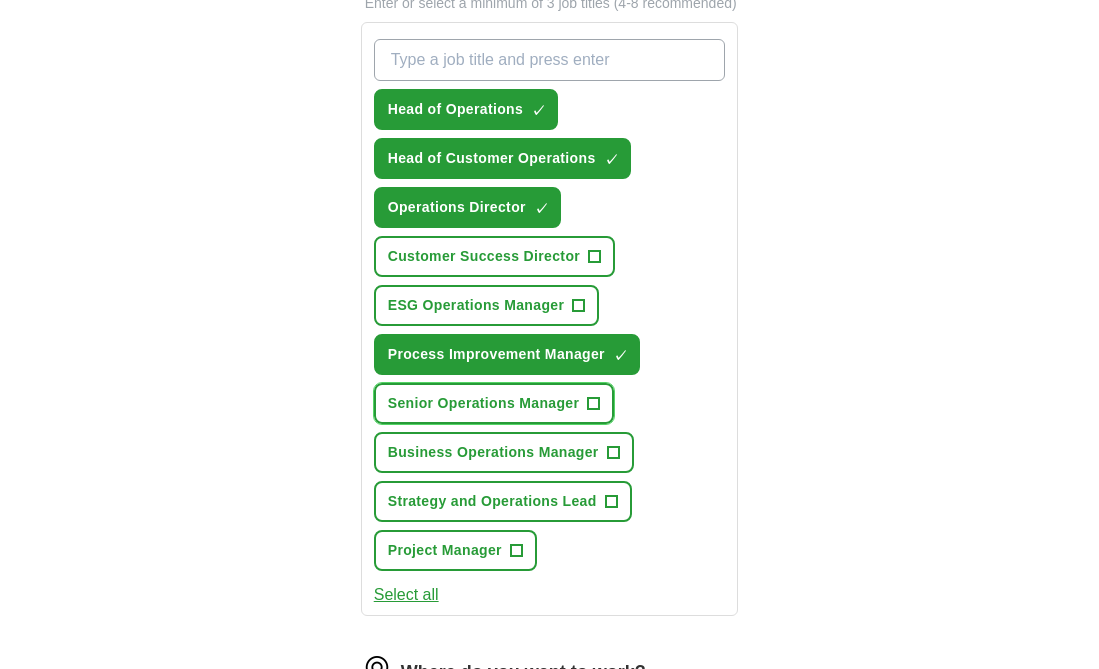 click on "+" at bounding box center (594, 404) 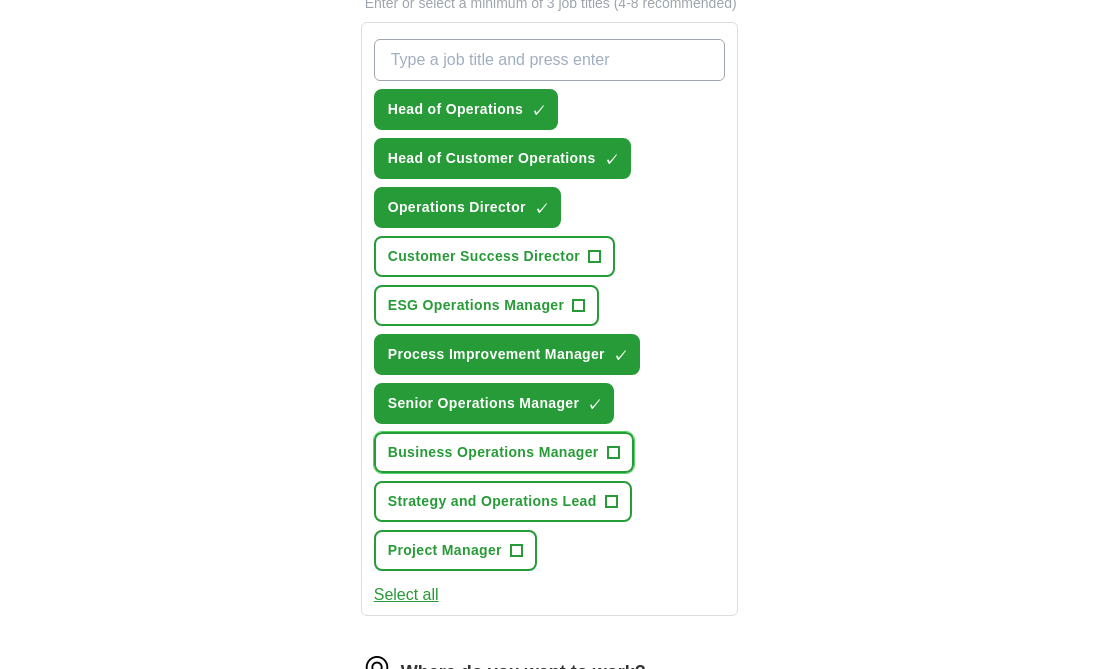 click on "+" at bounding box center [613, 453] 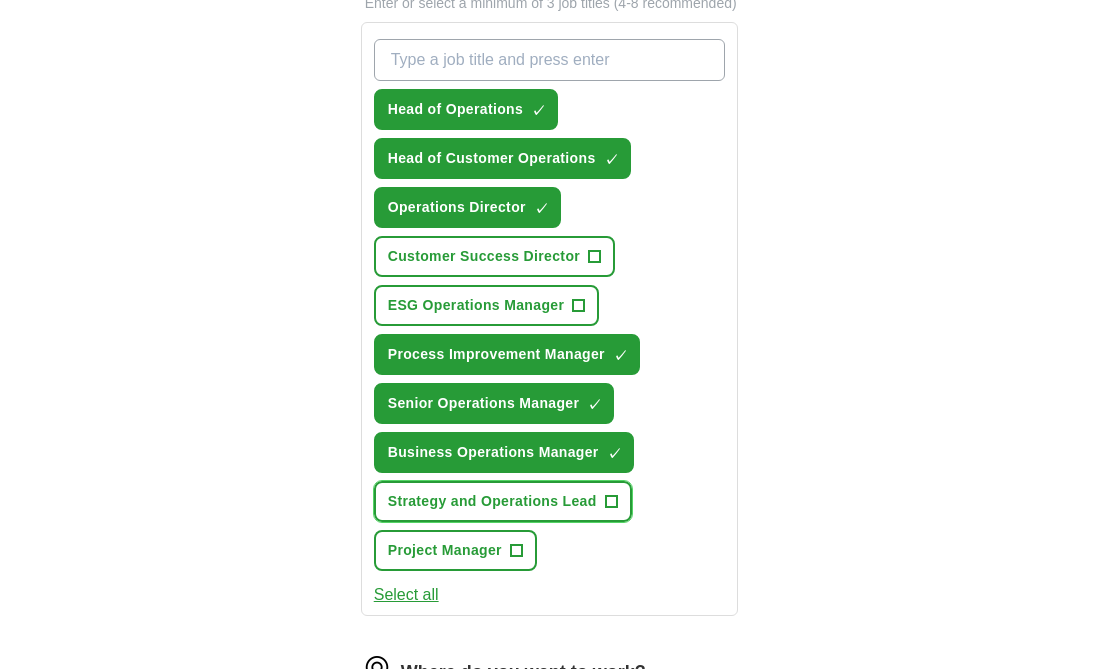 click on "+" at bounding box center [611, 502] 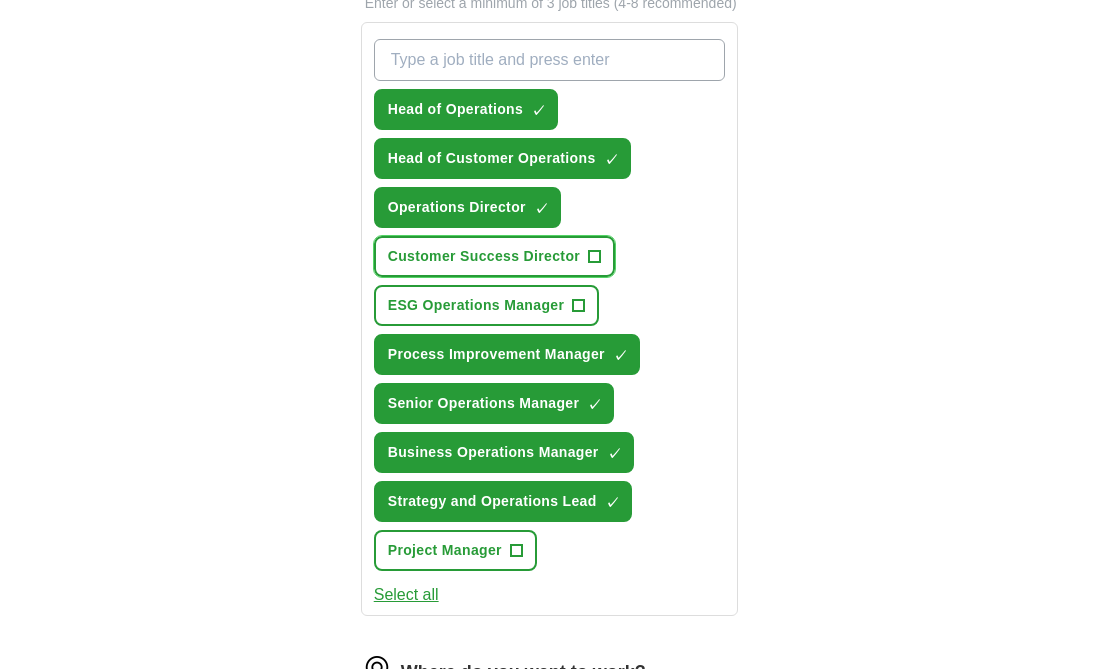 click on "+" at bounding box center [595, 257] 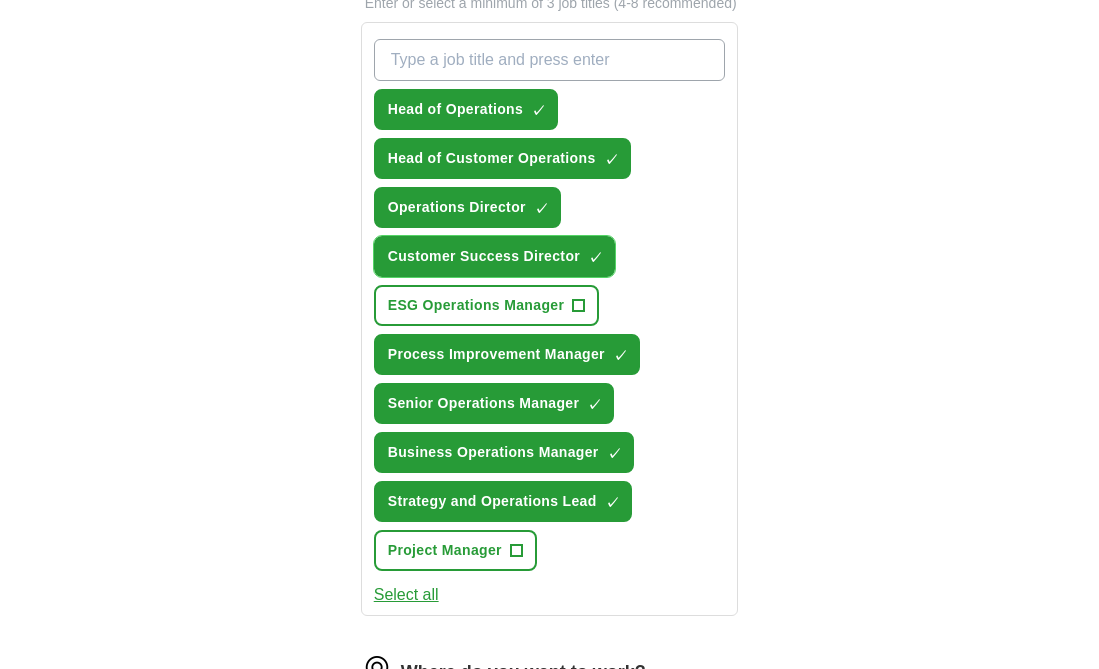 click on "×" at bounding box center (0, 0) 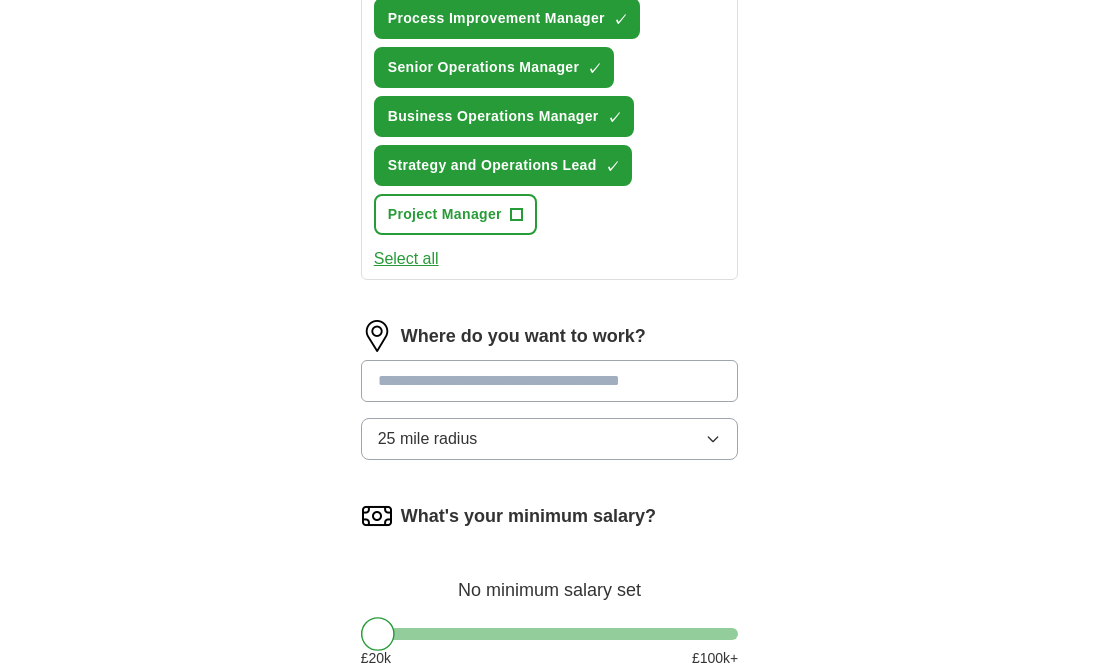 scroll, scrollTop: 1103, scrollLeft: 0, axis: vertical 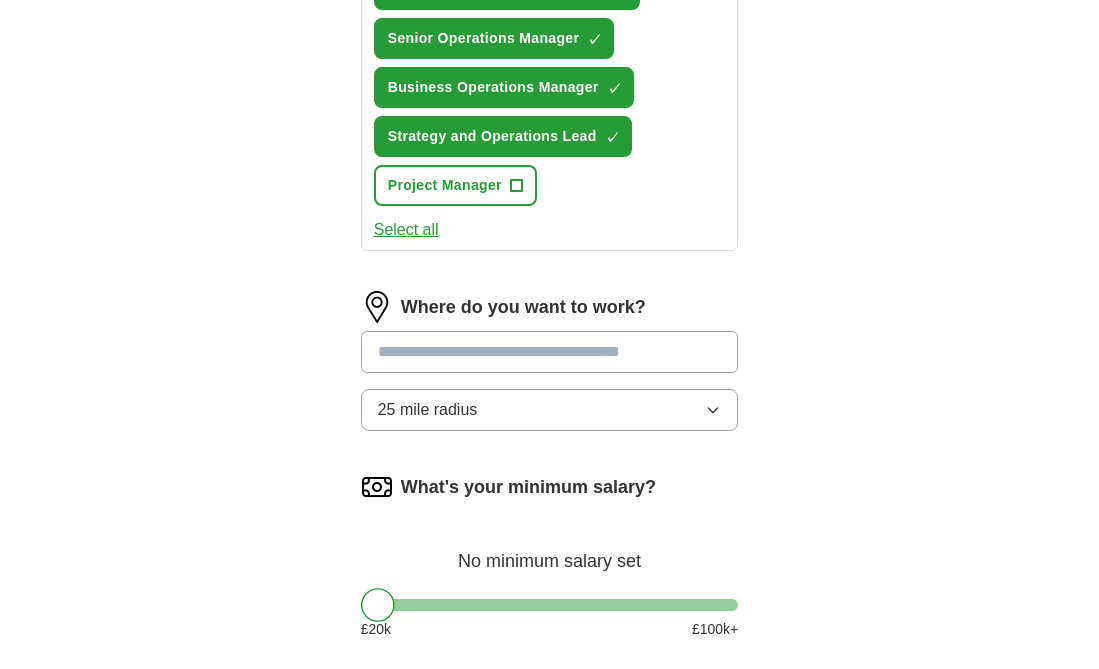 click at bounding box center [550, 352] 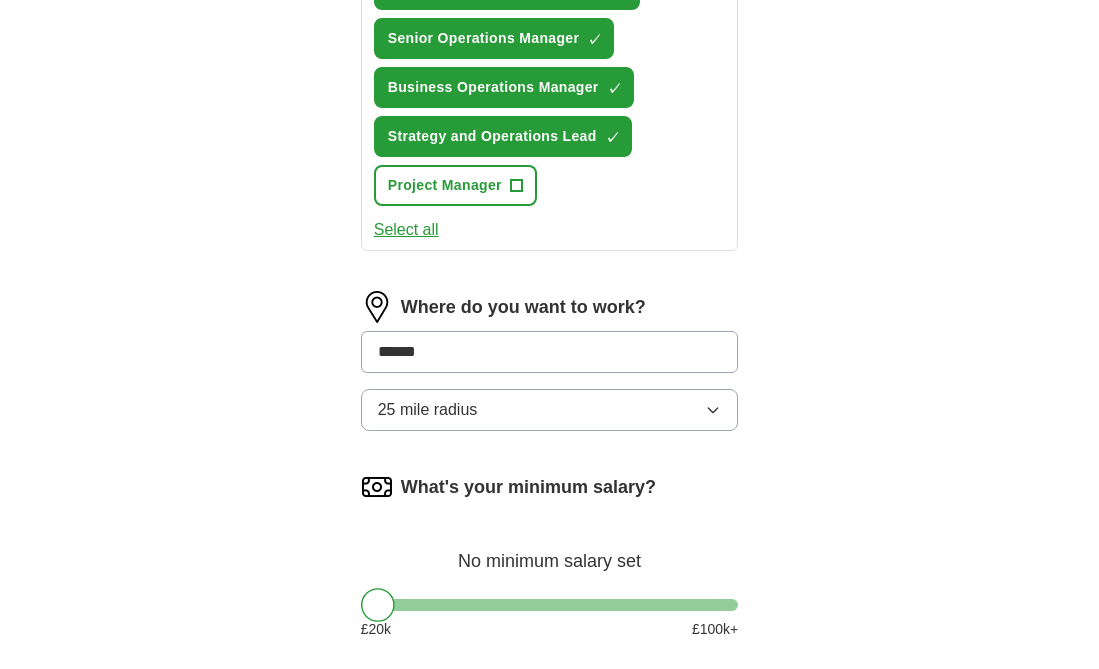 type on "*******" 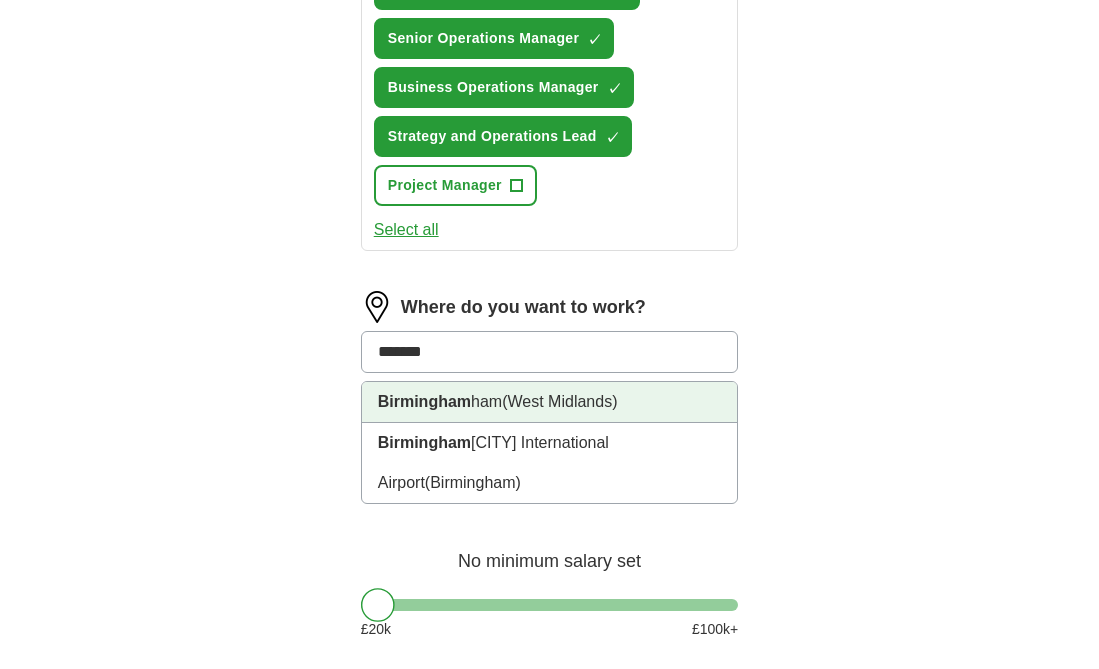 click on "Birmingham ([REGION])" at bounding box center (550, 402) 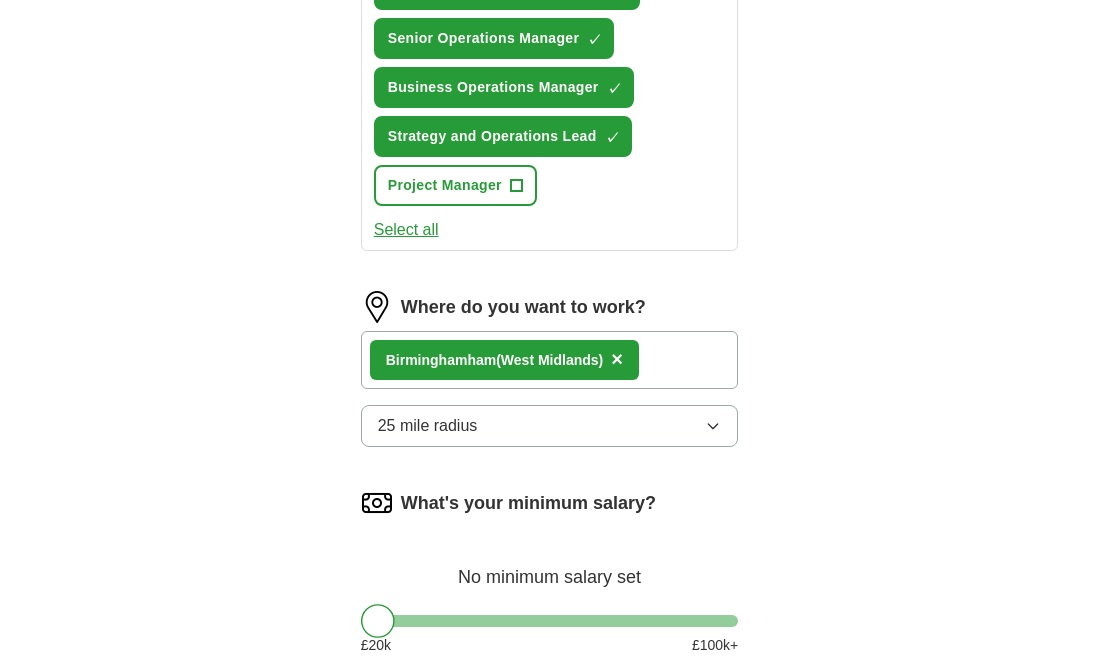 click on "25 mile radius" at bounding box center [550, 426] 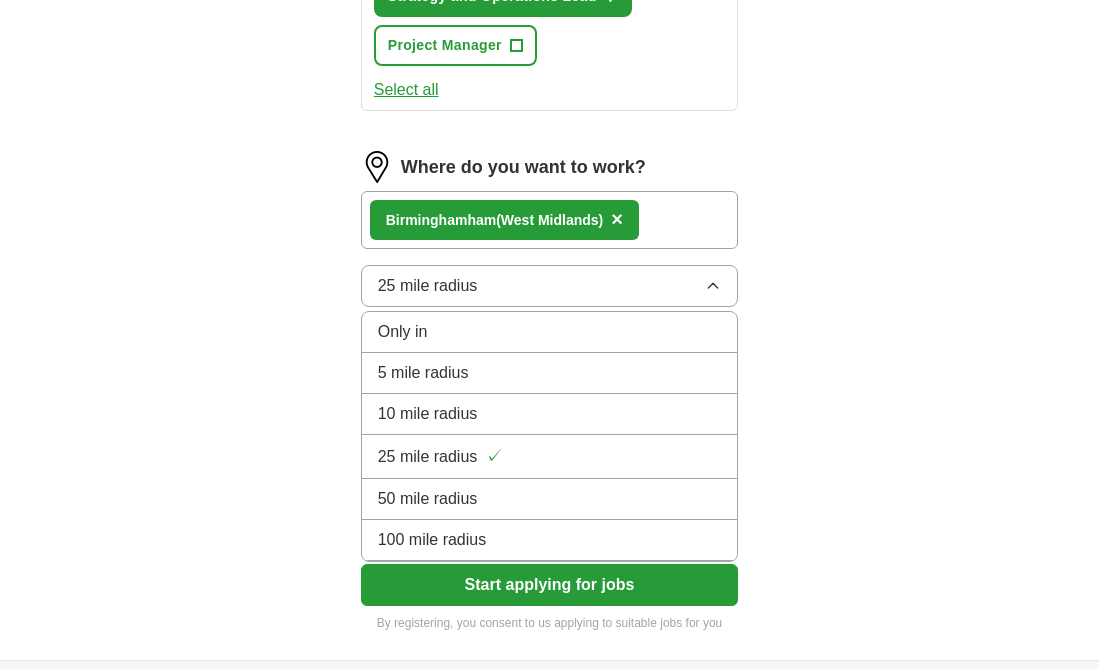 scroll, scrollTop: 1289, scrollLeft: 0, axis: vertical 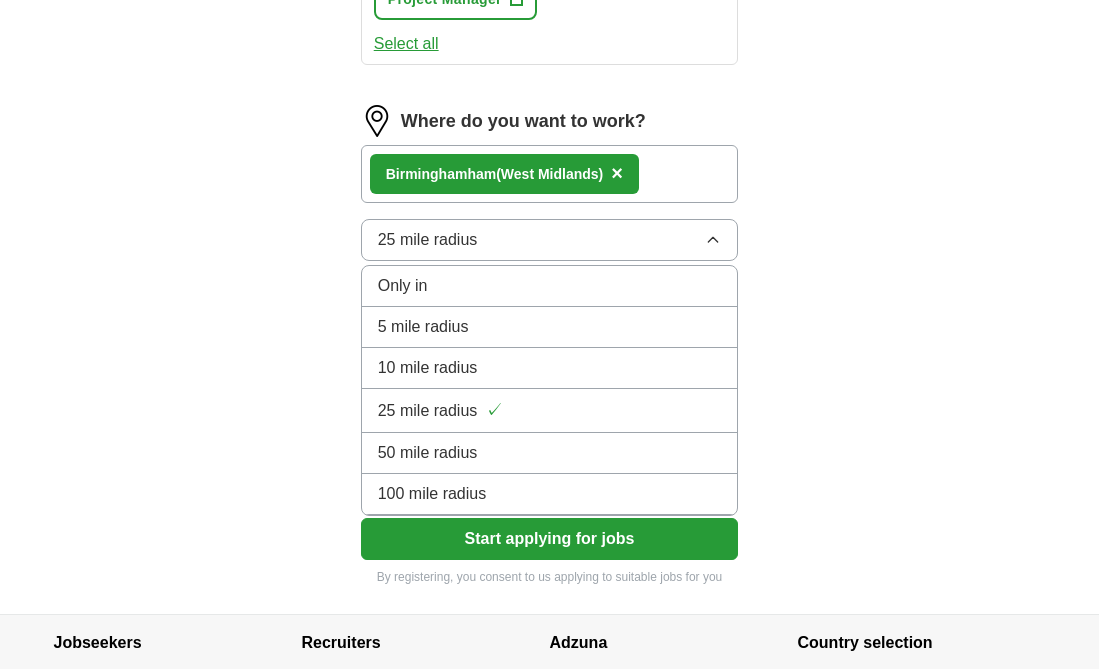 click on "100 mile radius" at bounding box center (550, 494) 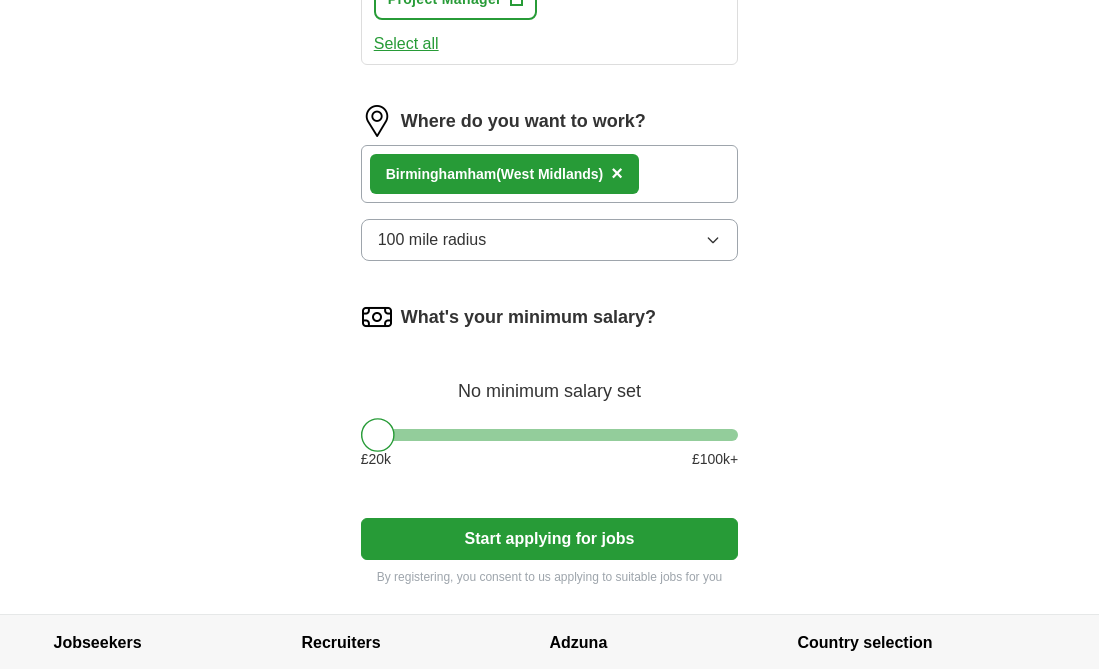 scroll, scrollTop: 1315, scrollLeft: 0, axis: vertical 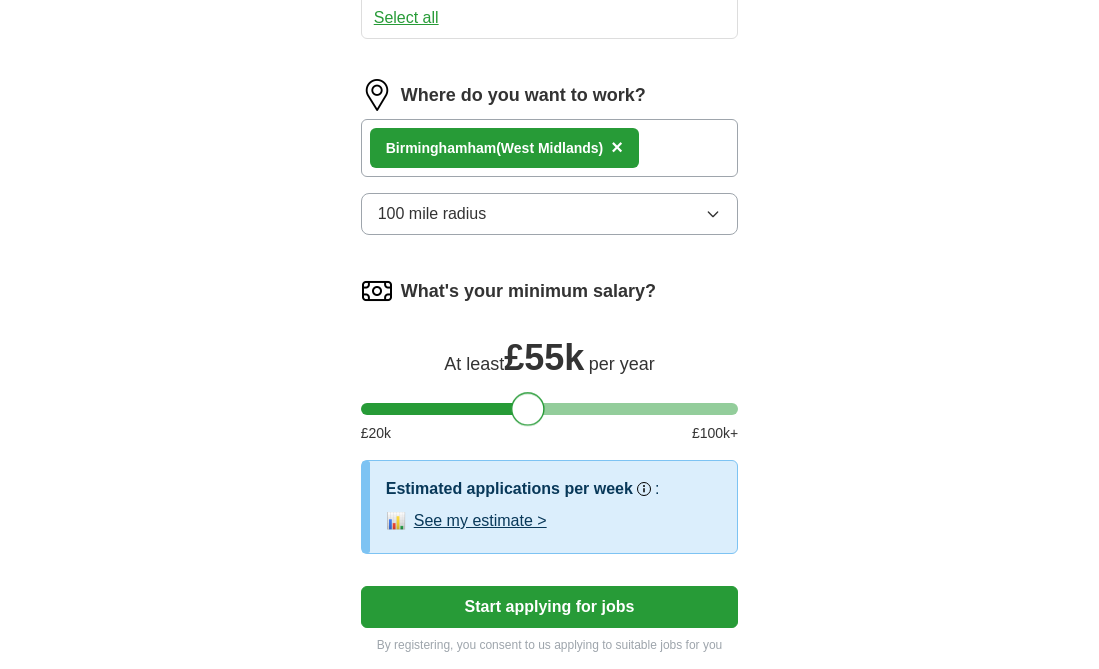 drag, startPoint x: 373, startPoint y: 430, endPoint x: 523, endPoint y: 435, distance: 150.08331 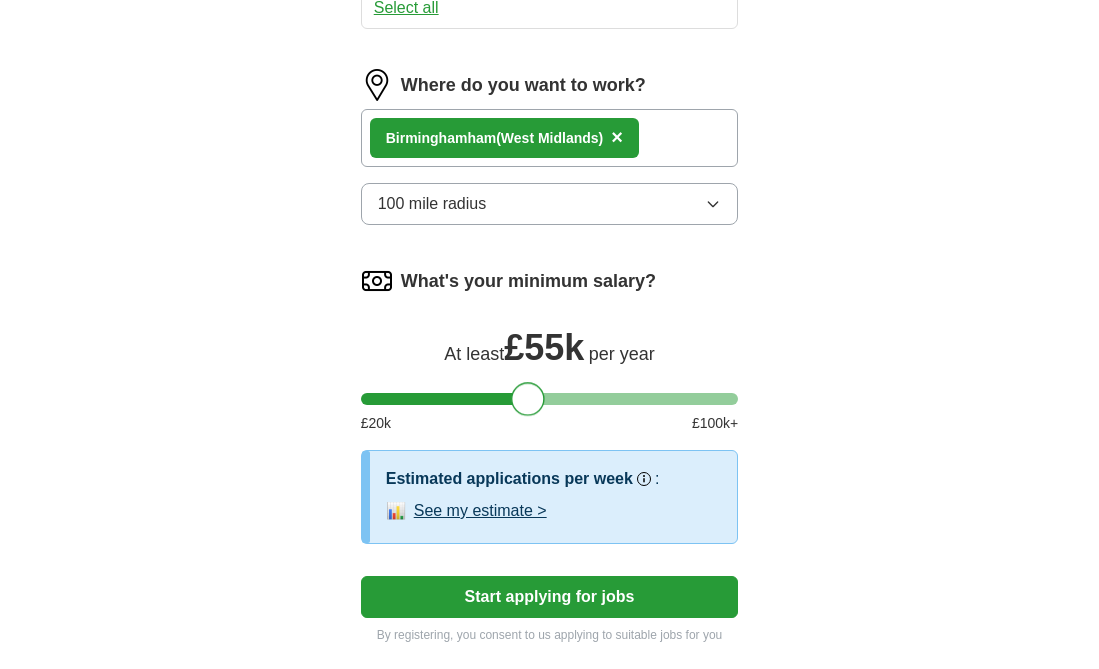 scroll, scrollTop: 1380, scrollLeft: 0, axis: vertical 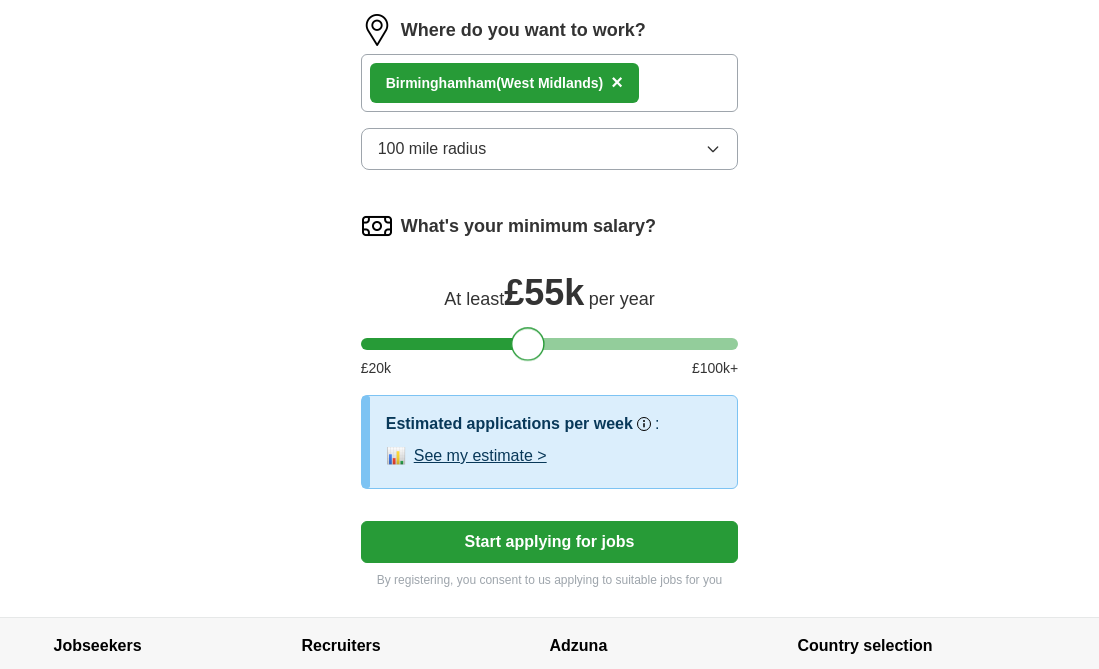 click on "See my estimate >" at bounding box center (480, 456) 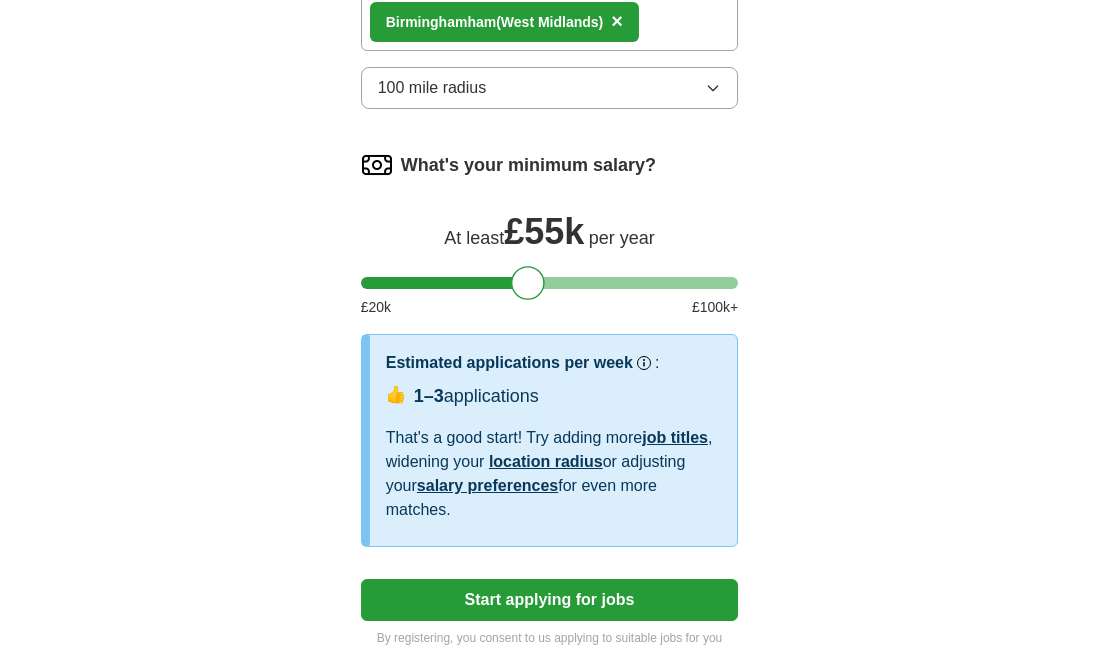 scroll, scrollTop: 1393, scrollLeft: 0, axis: vertical 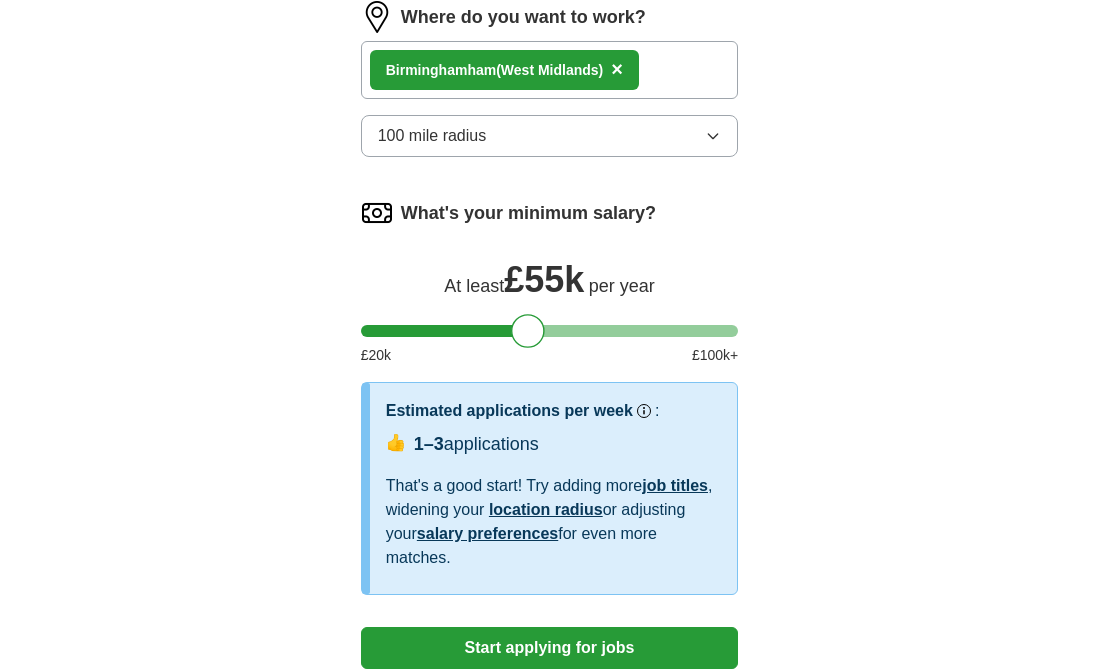 click on "Birmingham ([REGION])" at bounding box center (550, 70) 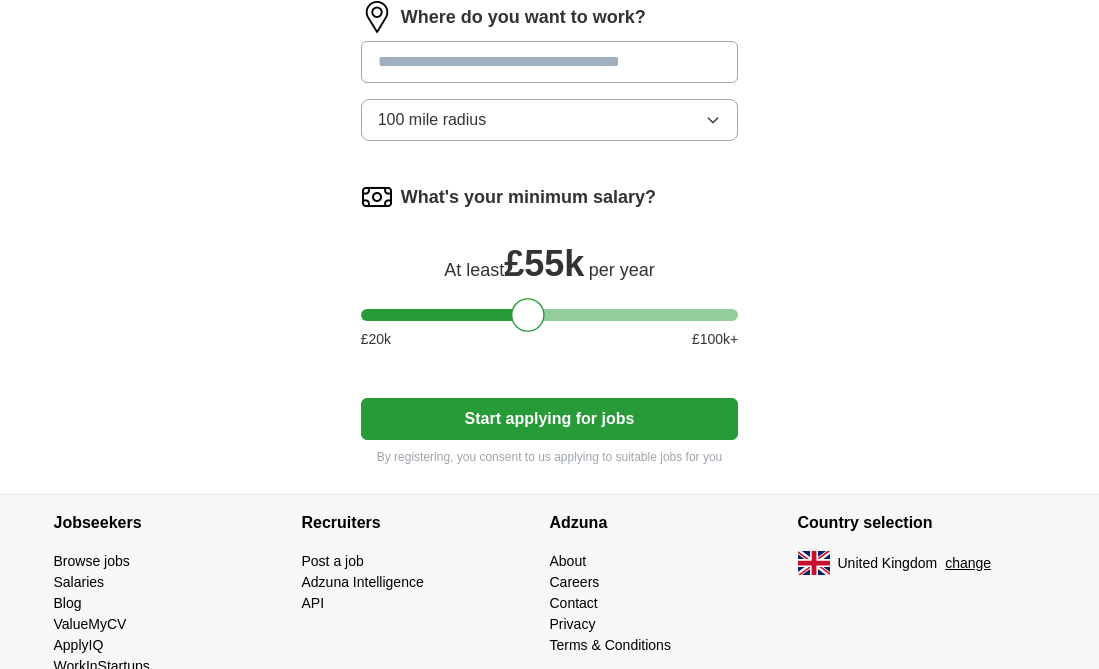 click at bounding box center (550, 62) 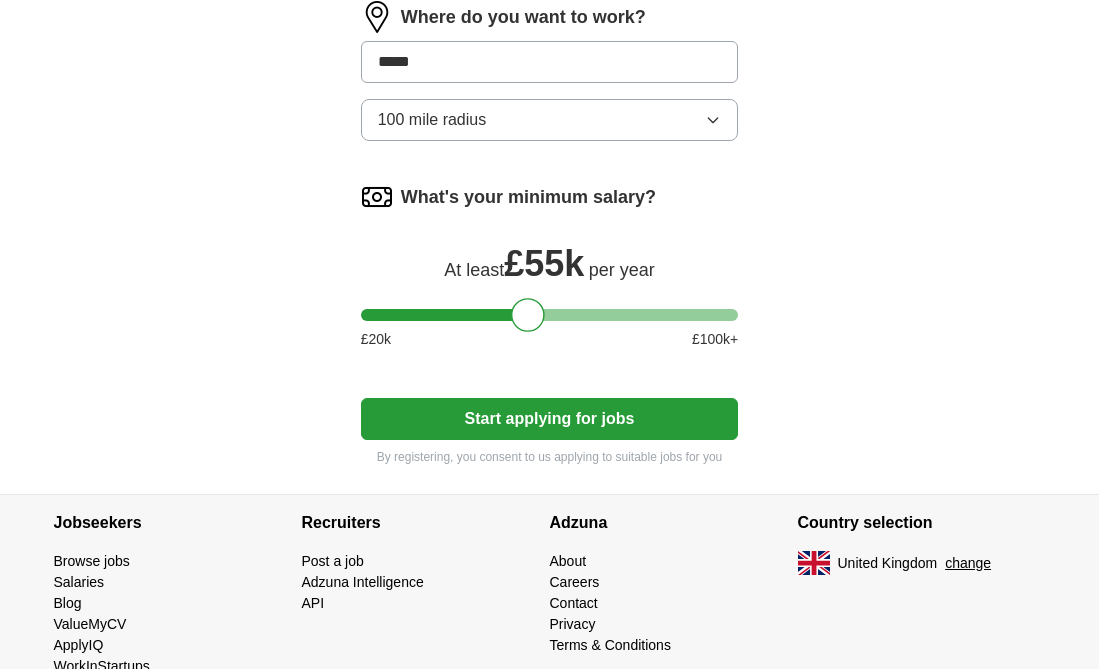 type on "******" 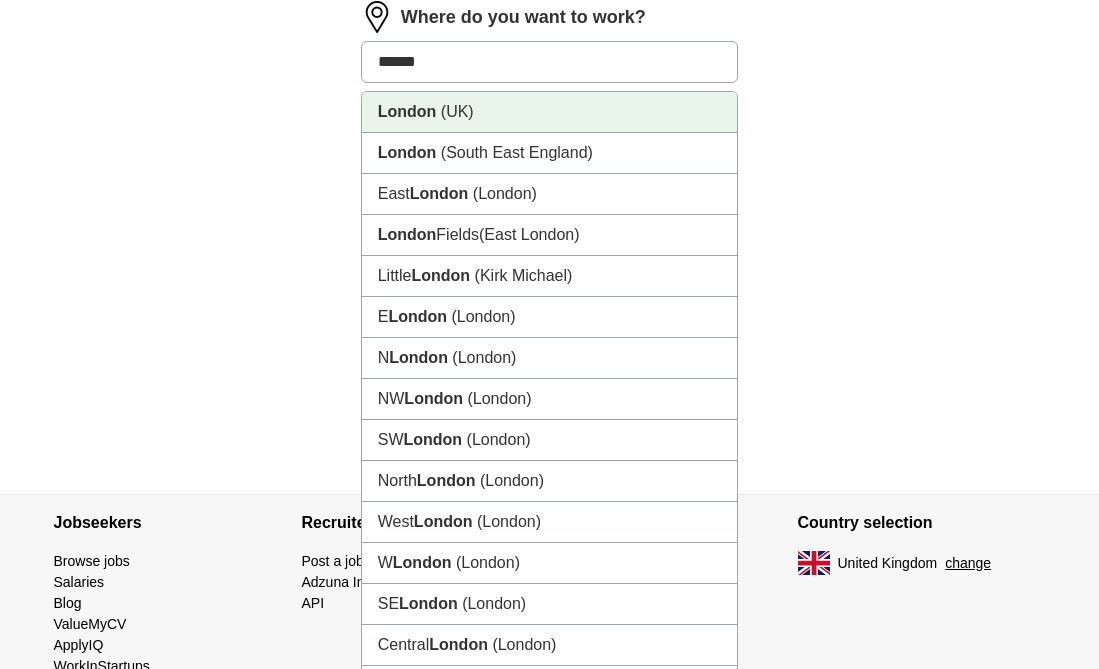 click on "[CITY] (UK)" at bounding box center [550, 112] 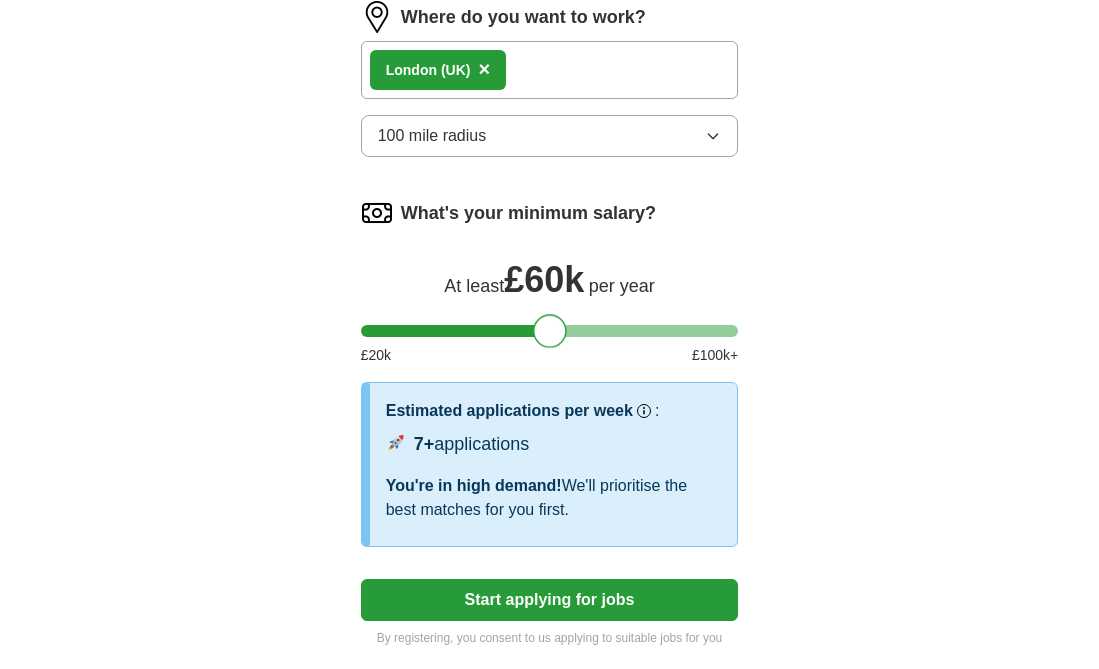 drag, startPoint x: 531, startPoint y: 345, endPoint x: 552, endPoint y: 348, distance: 21.213203 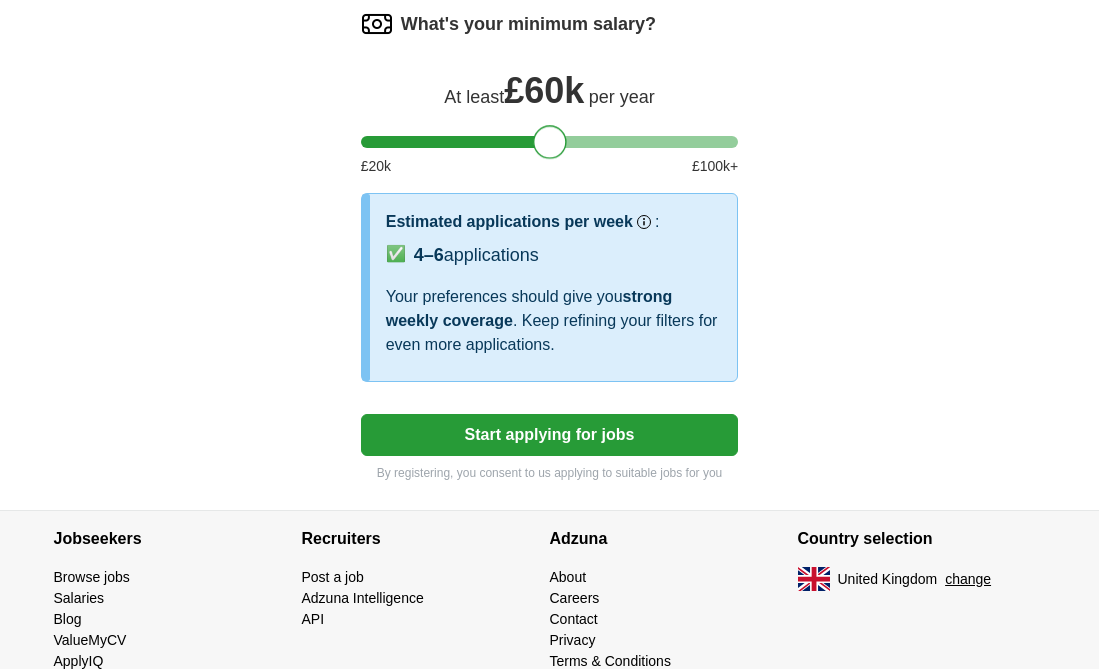 scroll, scrollTop: 1637, scrollLeft: 0, axis: vertical 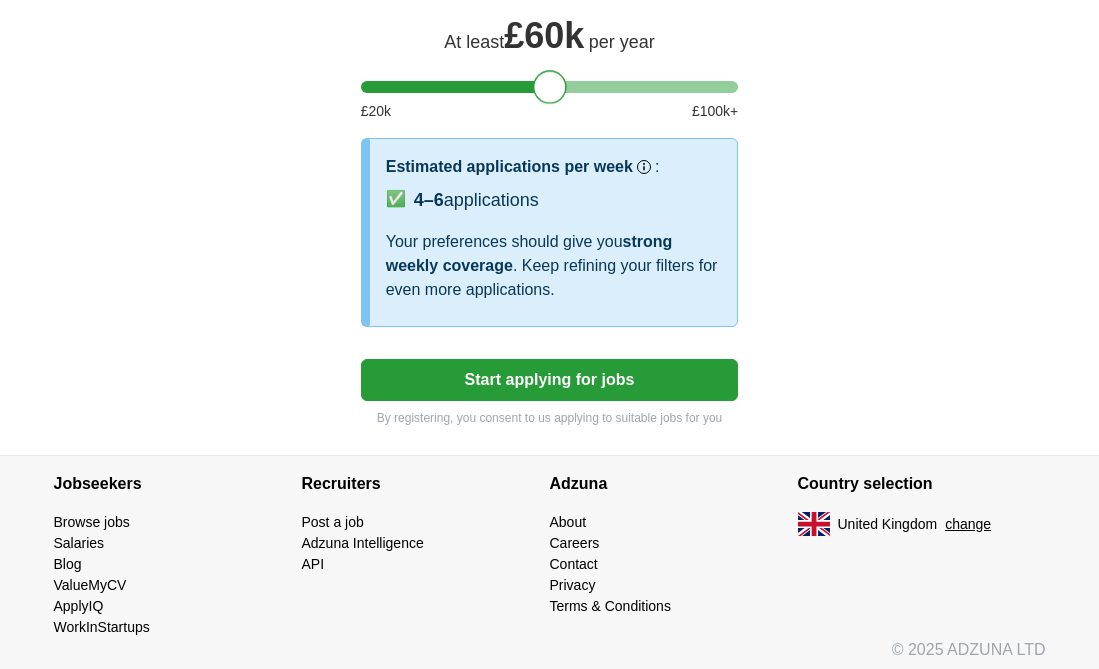 click on "Start applying for jobs" at bounding box center (550, 380) 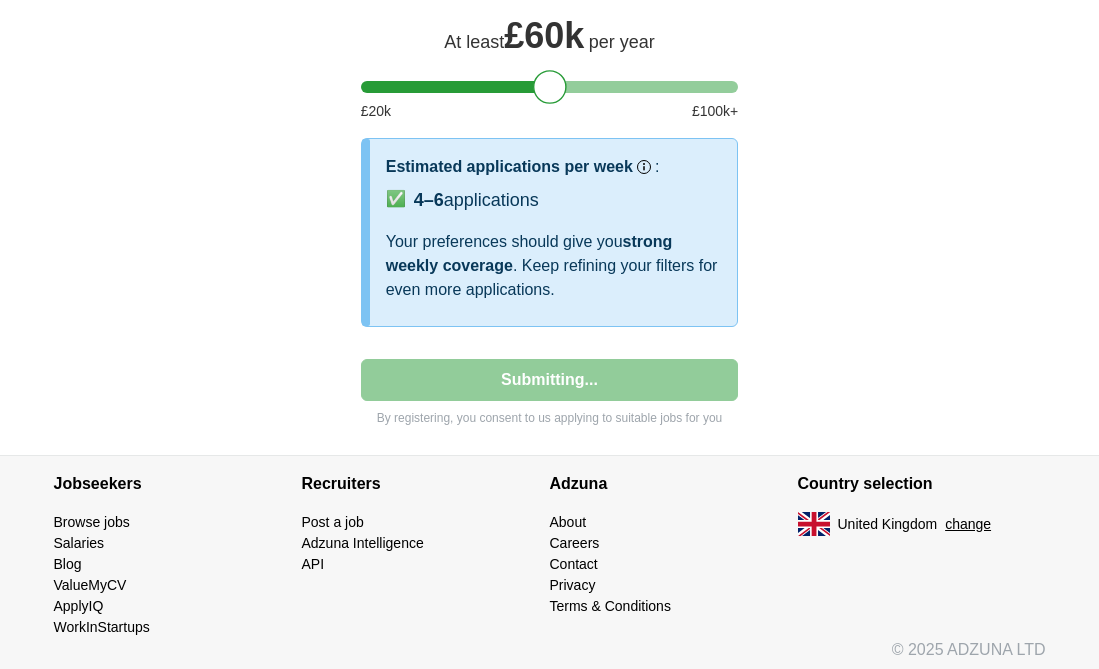 select on "**" 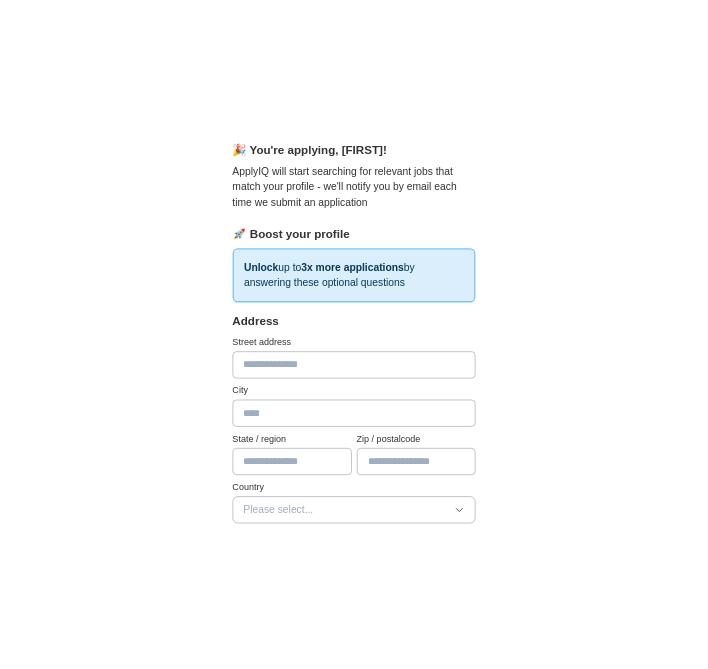 scroll, scrollTop: 178, scrollLeft: 0, axis: vertical 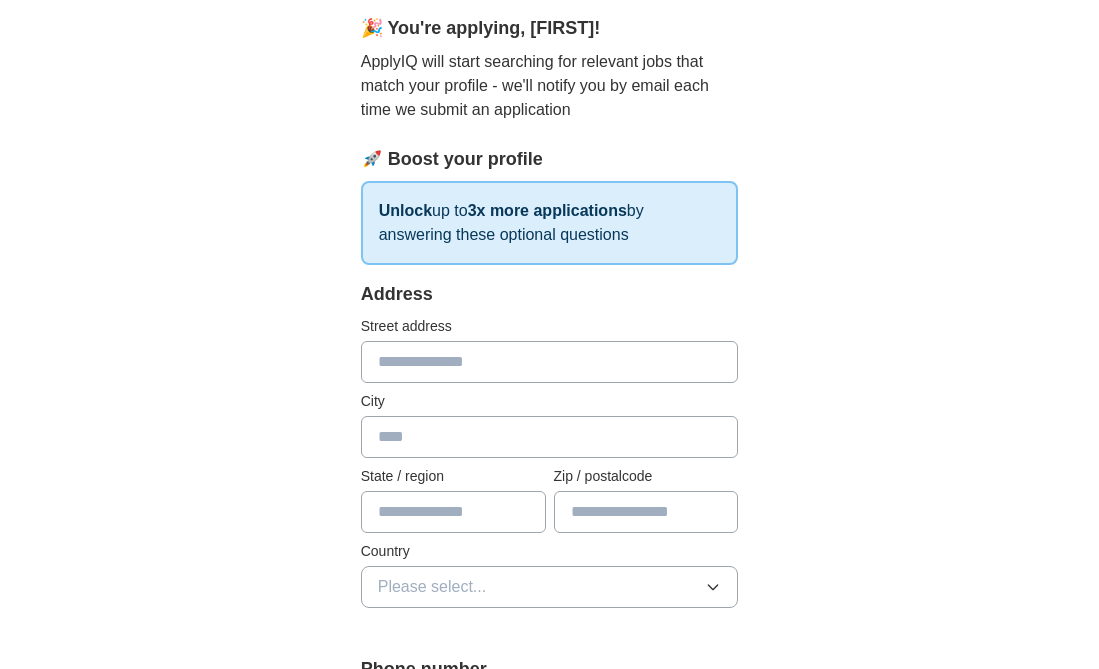click on "Address Street address City State / region Zip / postalcode Country Please select..." at bounding box center [550, 456] 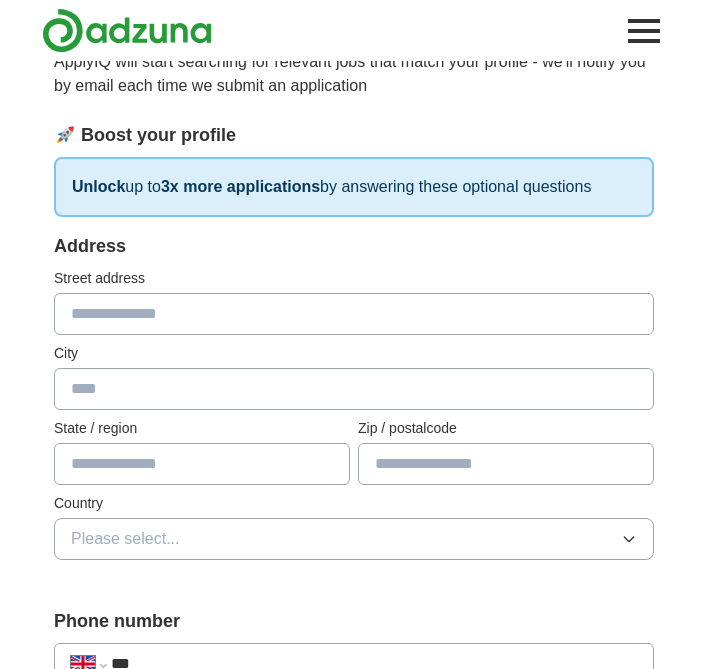 click at bounding box center (354, 314) 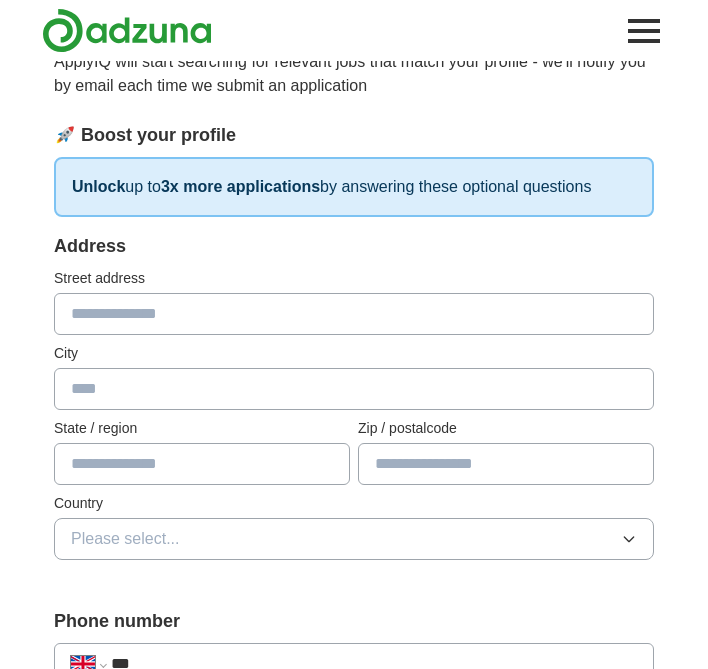 click on "Address" at bounding box center [354, 246] 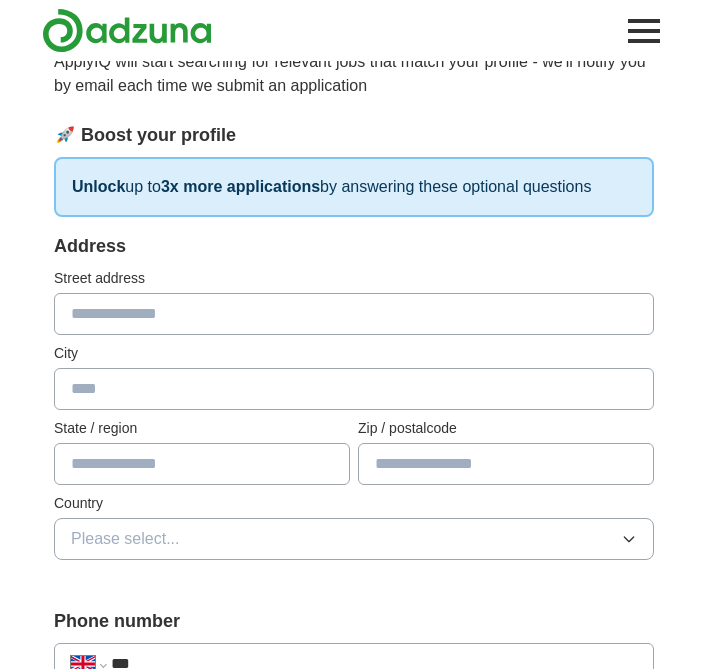 click at bounding box center [354, 314] 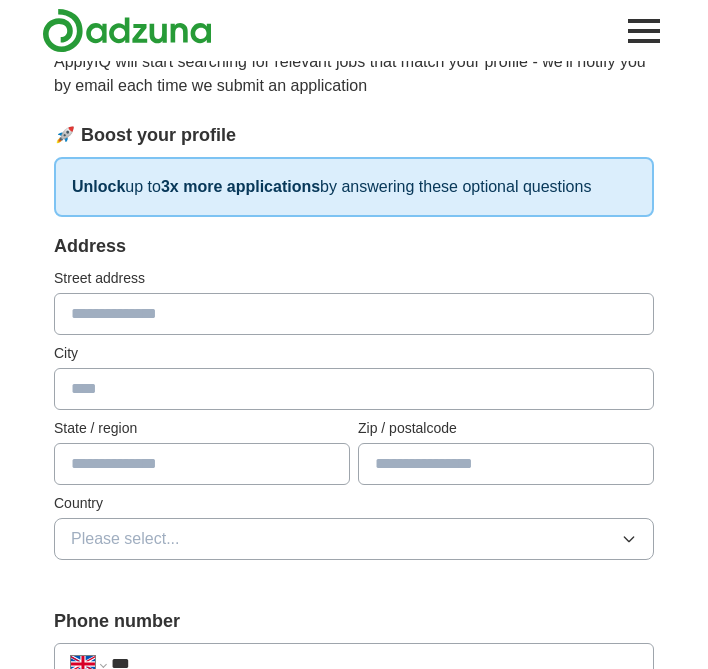 type on "**********" 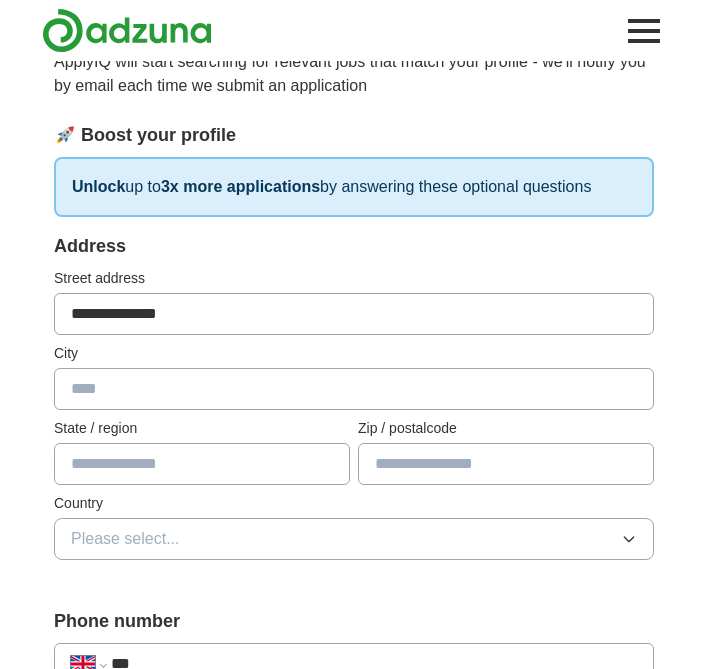 type on "********" 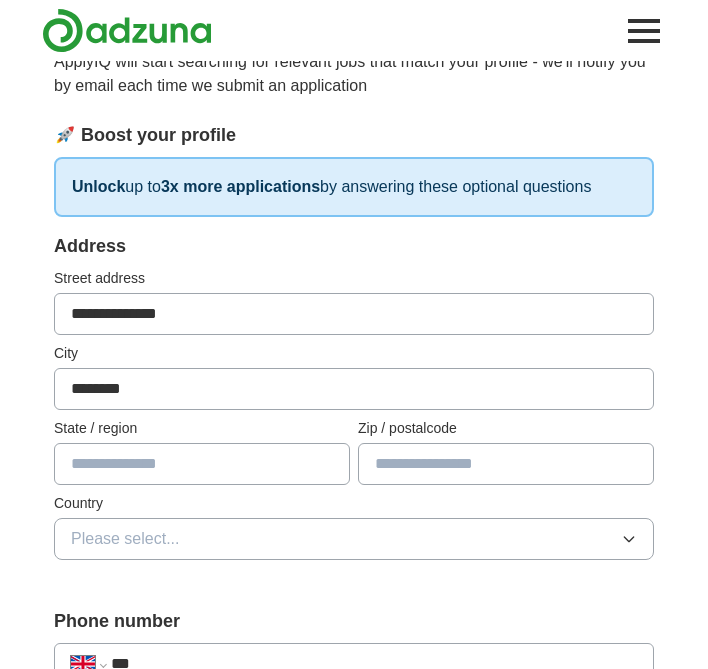 type on "*******" 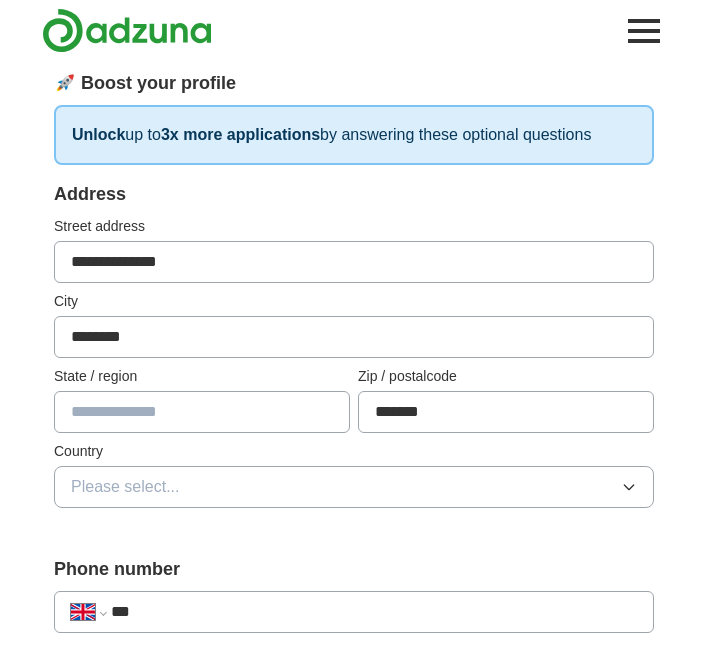 scroll, scrollTop: 238, scrollLeft: 0, axis: vertical 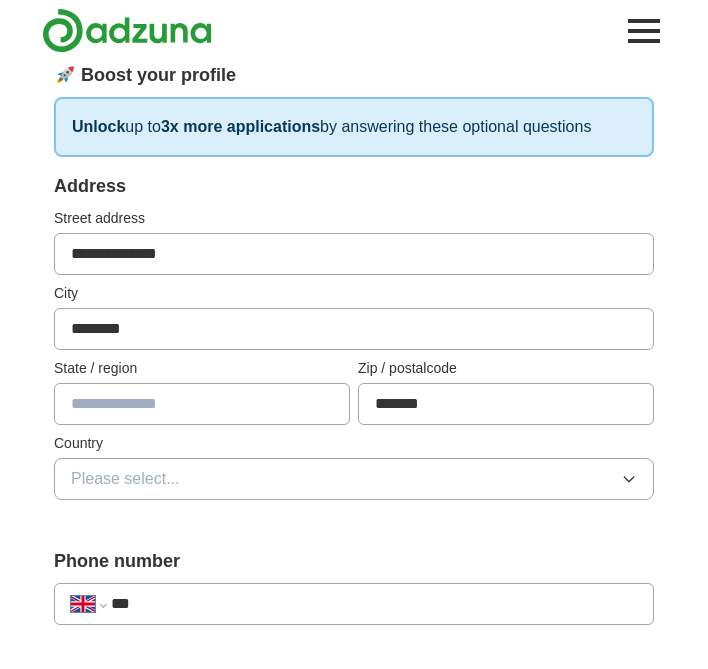 click on "Please select..." at bounding box center (354, 479) 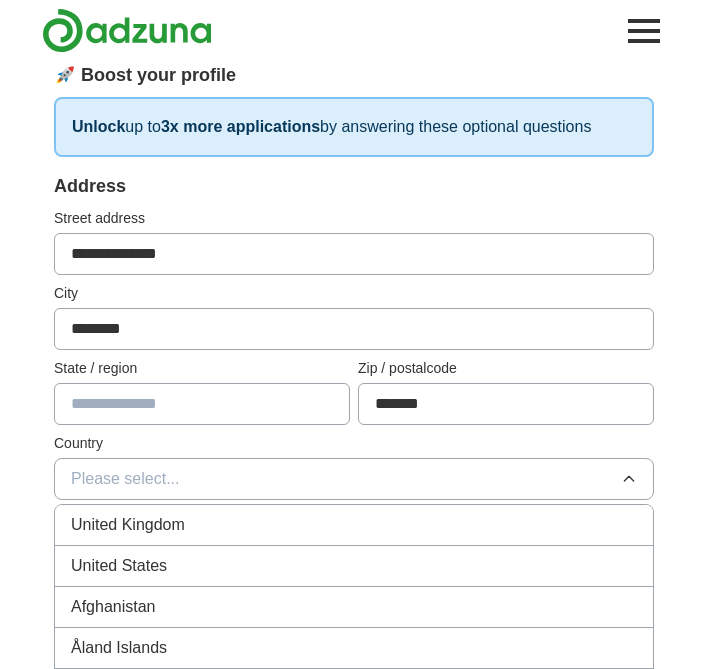 click on "United Kingdom" at bounding box center (354, 525) 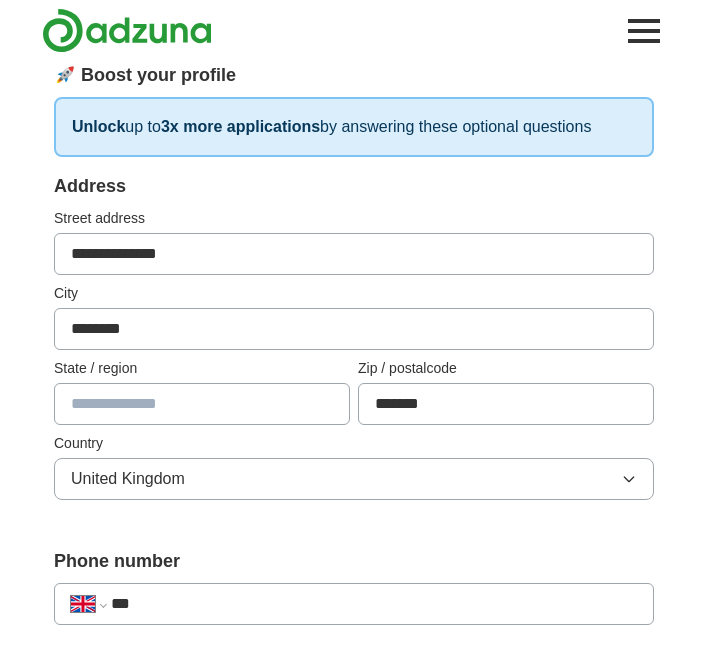 click at bounding box center [202, 404] 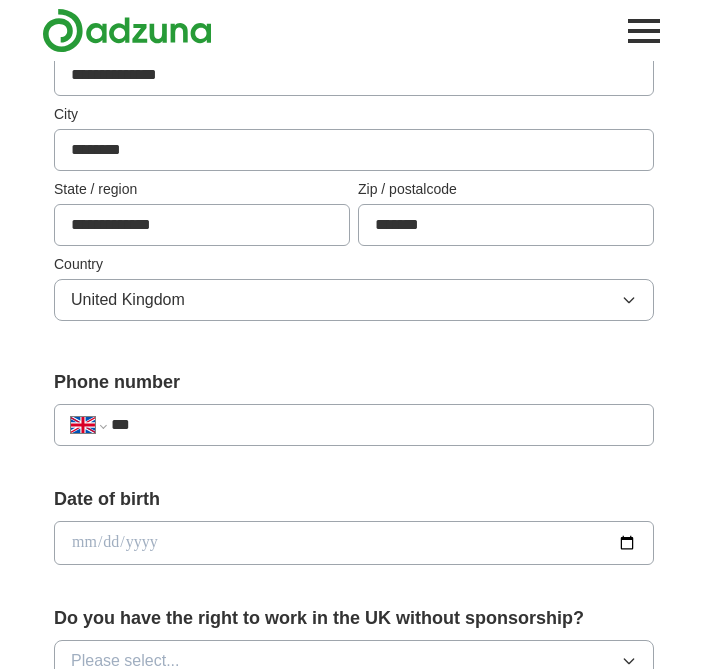 scroll, scrollTop: 460, scrollLeft: 0, axis: vertical 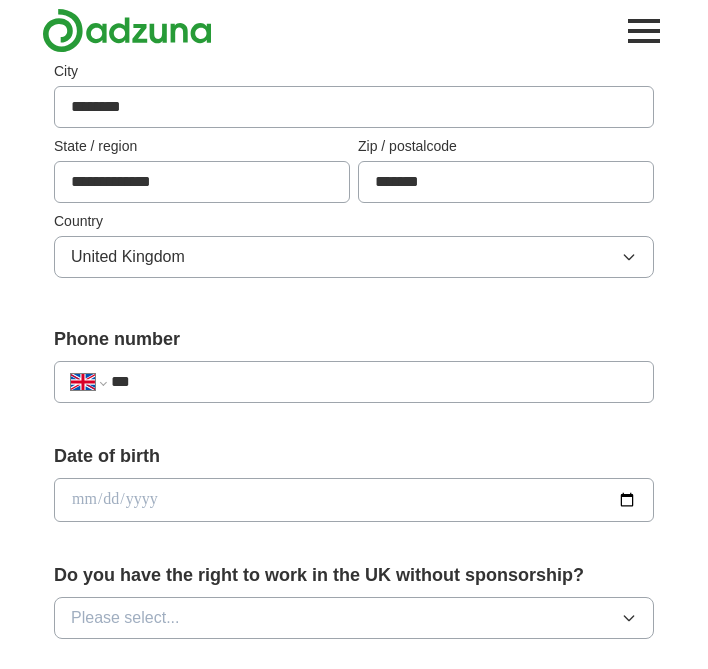 click on "***" at bounding box center (374, 382) 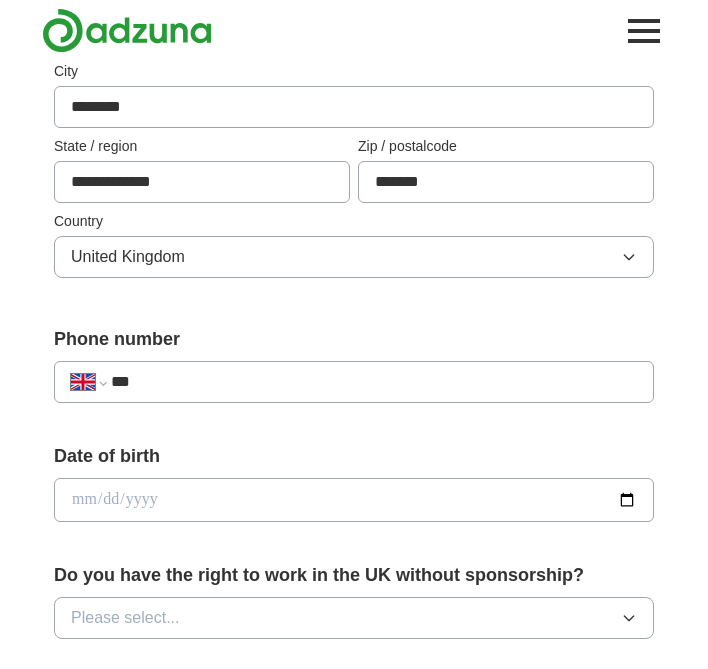 type on "**********" 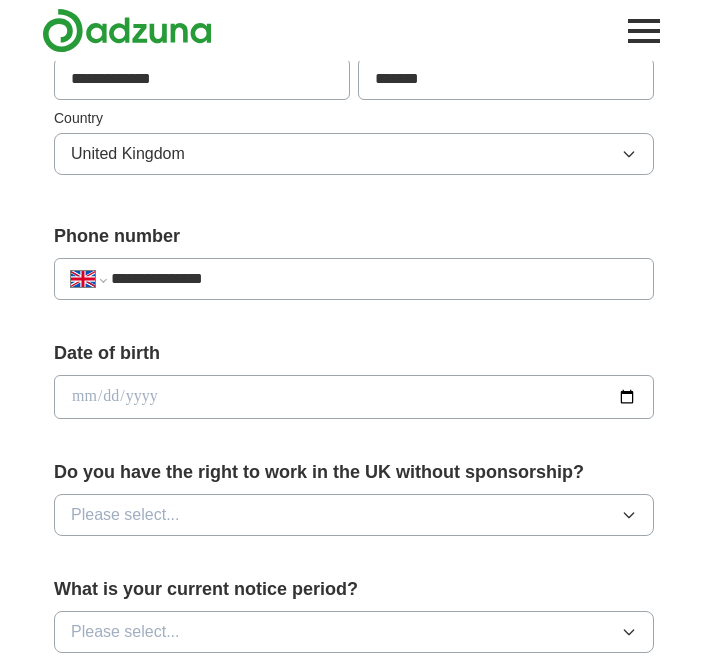 scroll, scrollTop: 586, scrollLeft: 0, axis: vertical 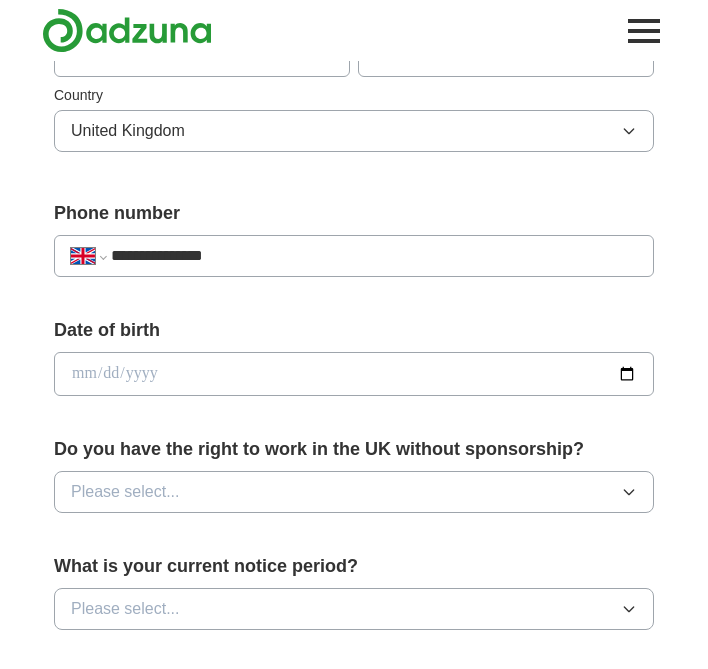 click at bounding box center (354, 374) 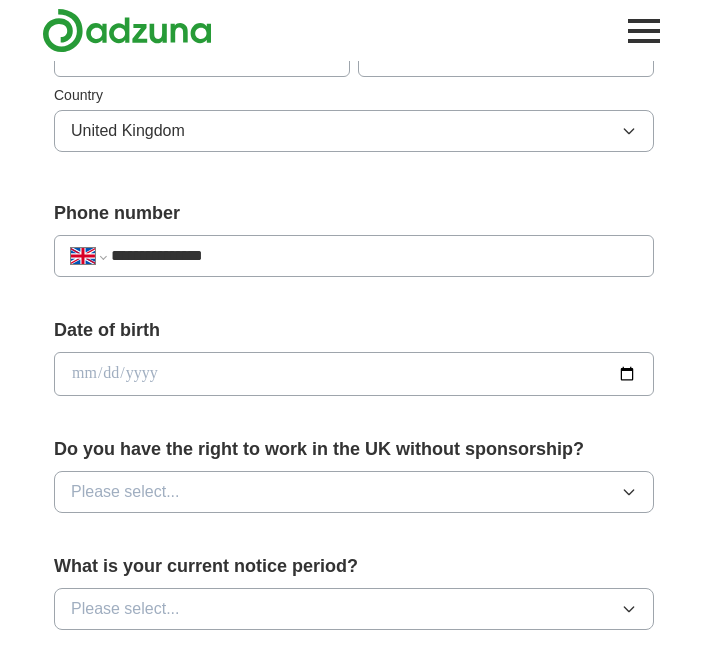 click on "Date of birth" at bounding box center [354, 330] 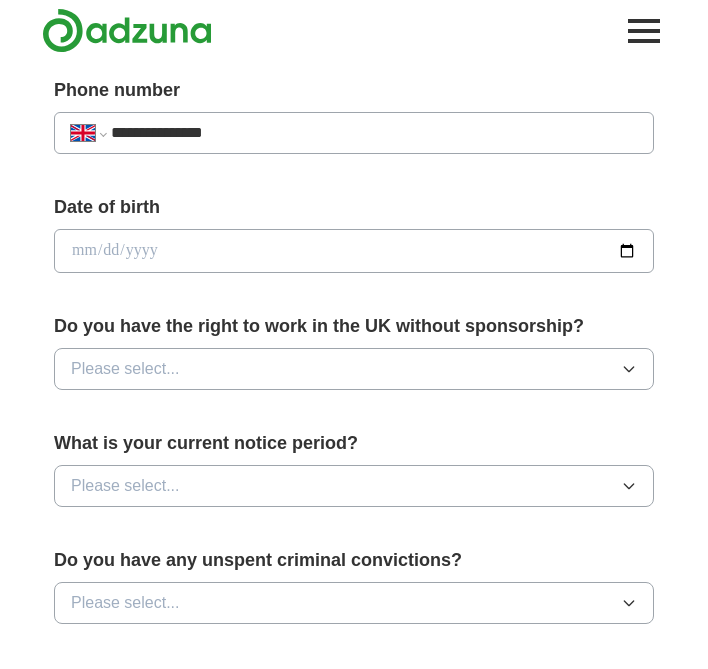 scroll, scrollTop: 714, scrollLeft: 0, axis: vertical 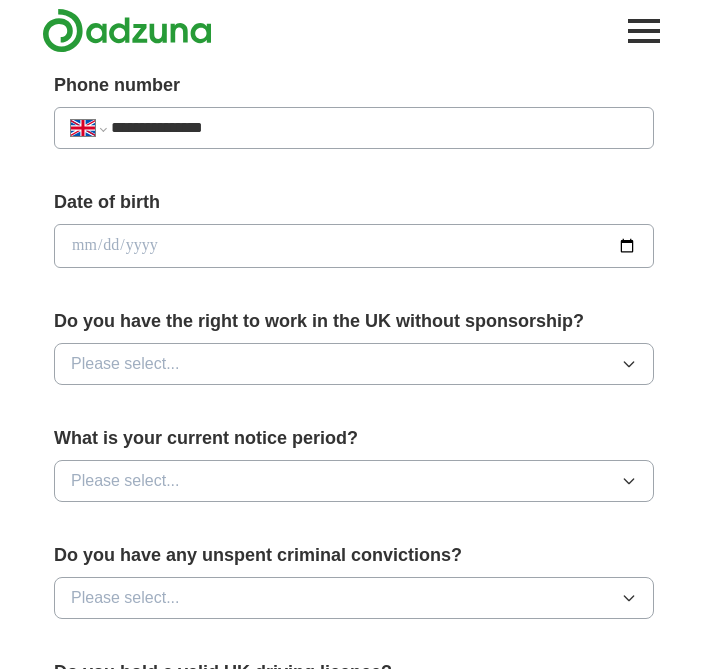 click on "Please select..." at bounding box center (354, 364) 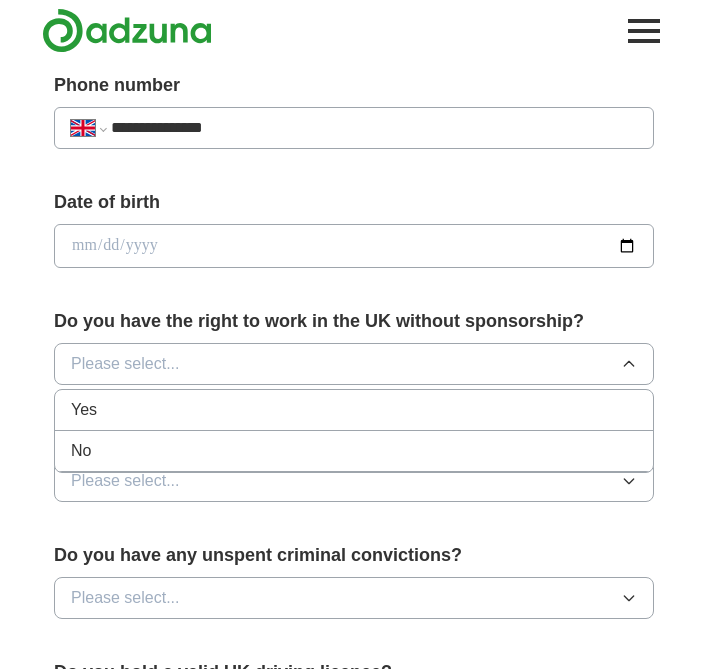 click on "Yes" at bounding box center (354, 410) 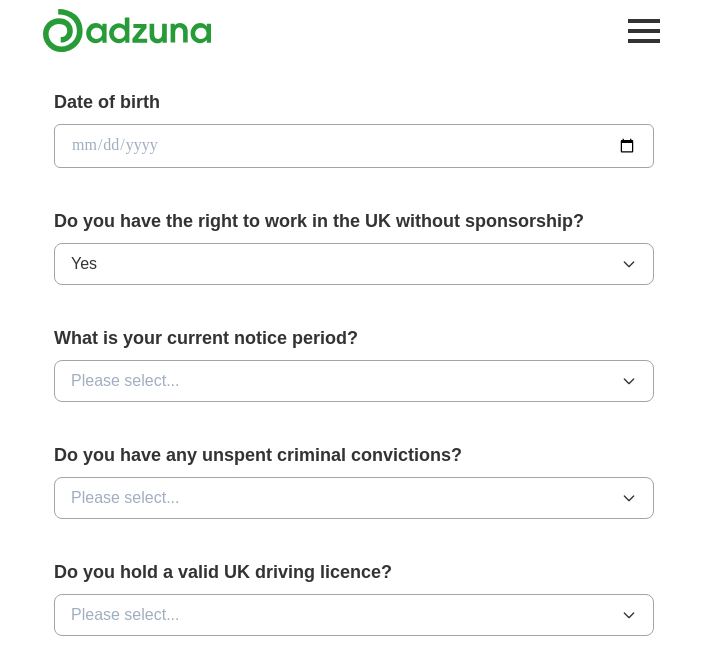 scroll, scrollTop: 831, scrollLeft: 0, axis: vertical 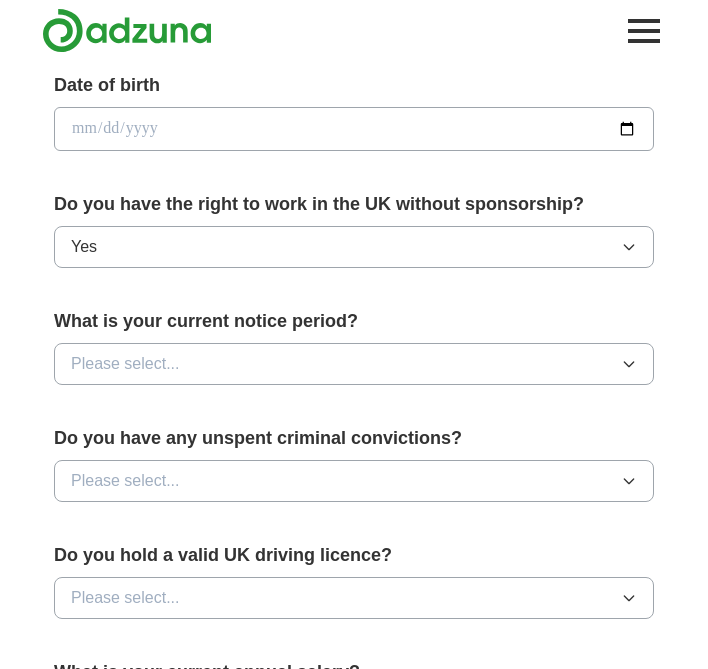 click on "Please select..." at bounding box center [354, 364] 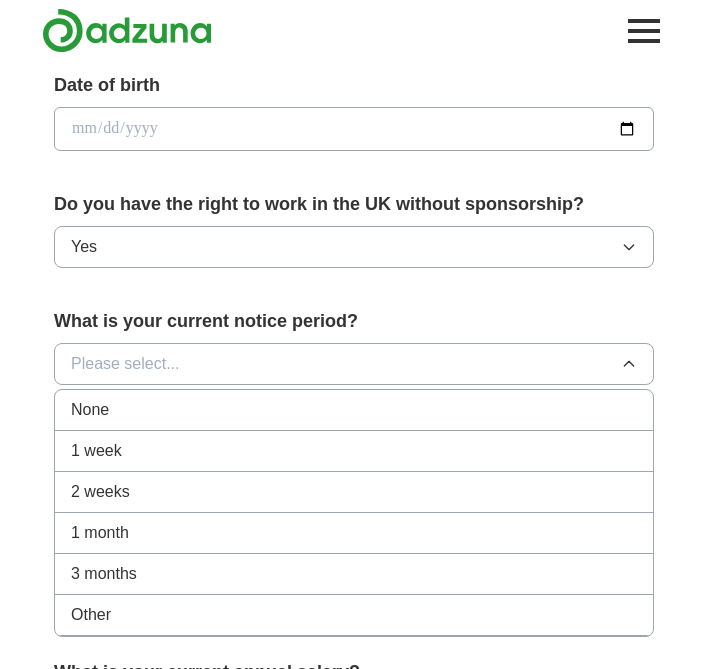 click on "None" at bounding box center [354, 410] 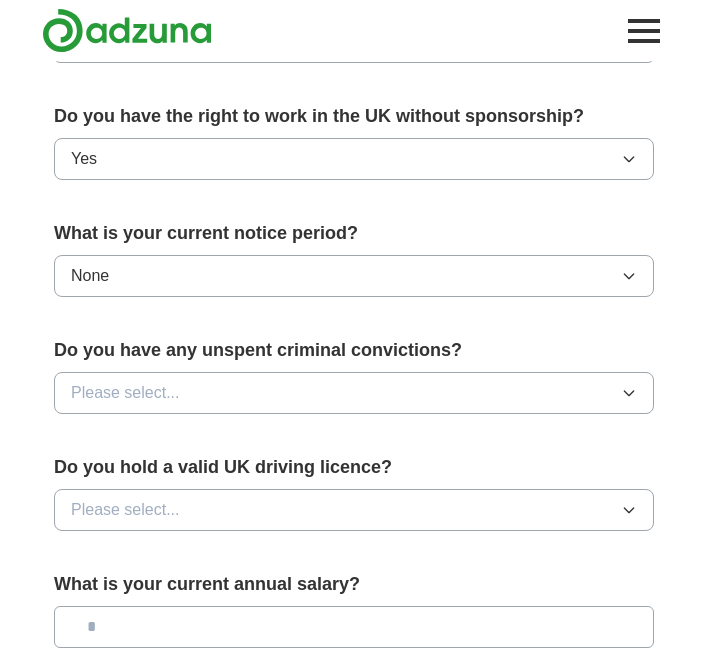 scroll, scrollTop: 985, scrollLeft: 0, axis: vertical 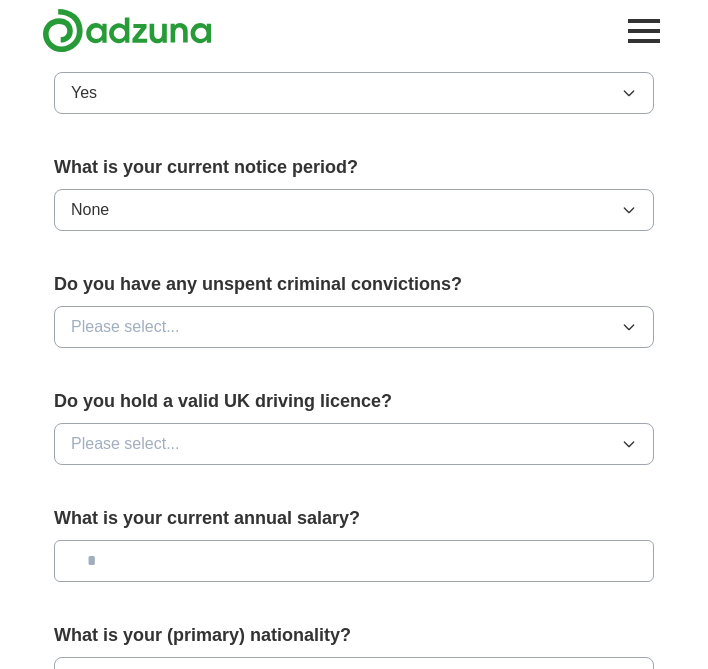 click on "Please select..." at bounding box center (354, 327) 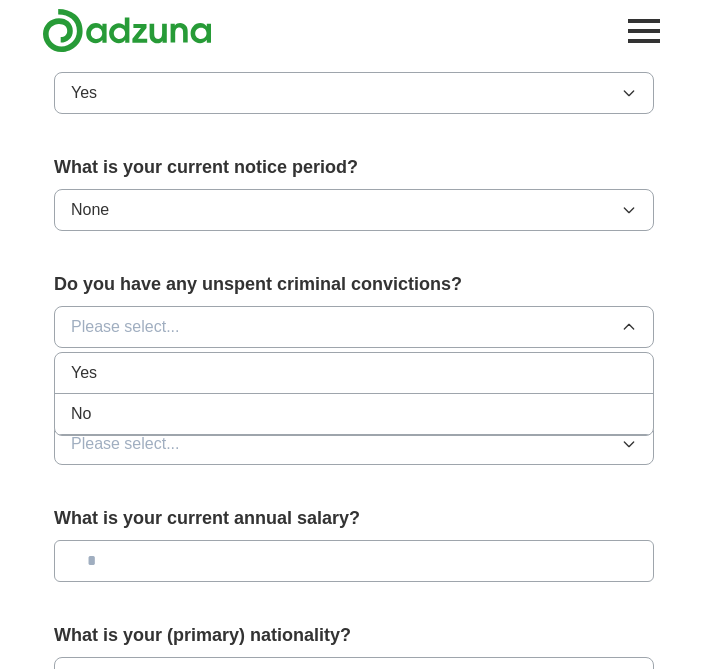 click on "No" at bounding box center [354, 414] 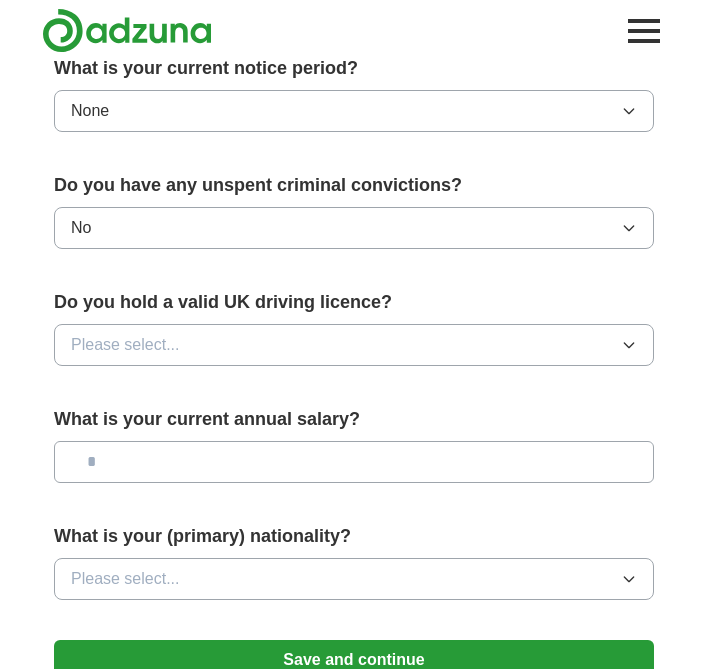 scroll, scrollTop: 1112, scrollLeft: 0, axis: vertical 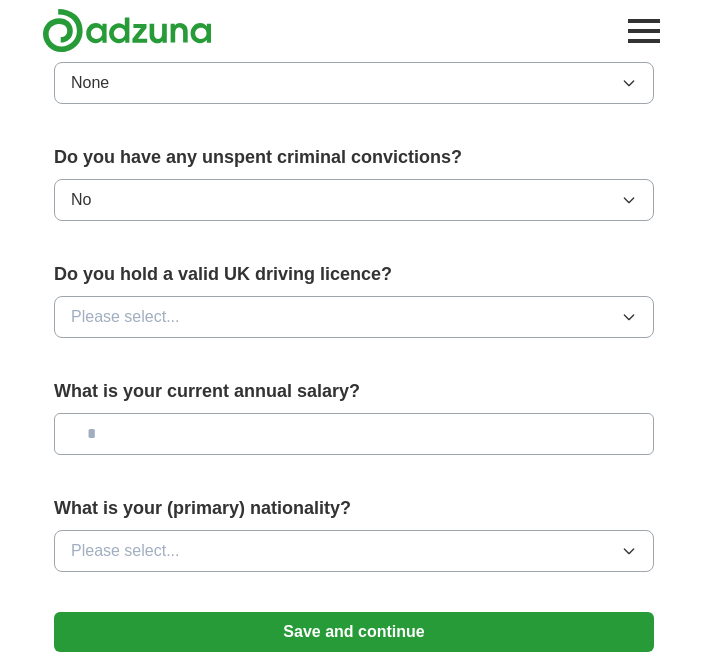 click on "Please select..." at bounding box center (354, 317) 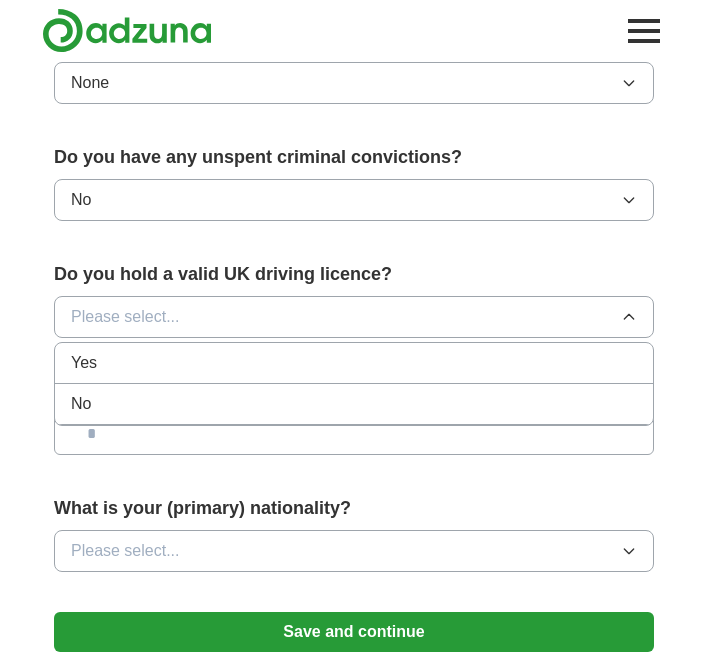 click on "Yes" at bounding box center [354, 363] 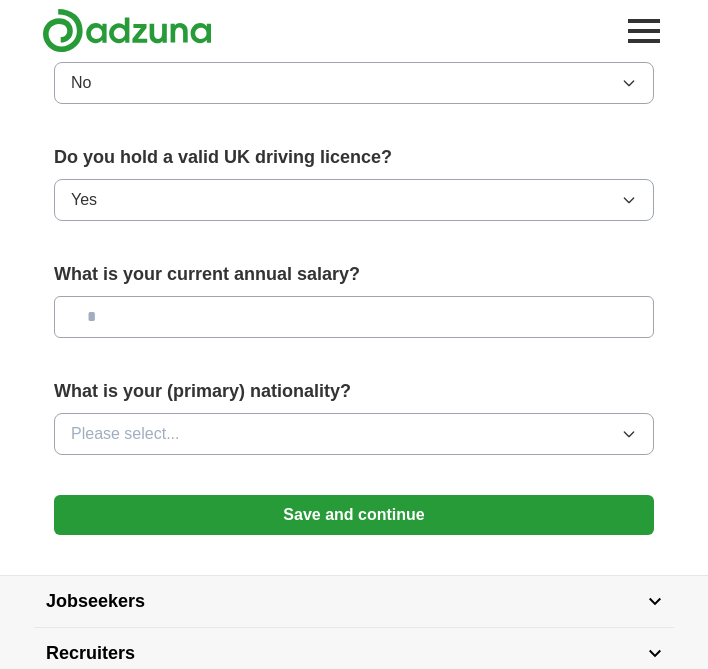 scroll, scrollTop: 1267, scrollLeft: 0, axis: vertical 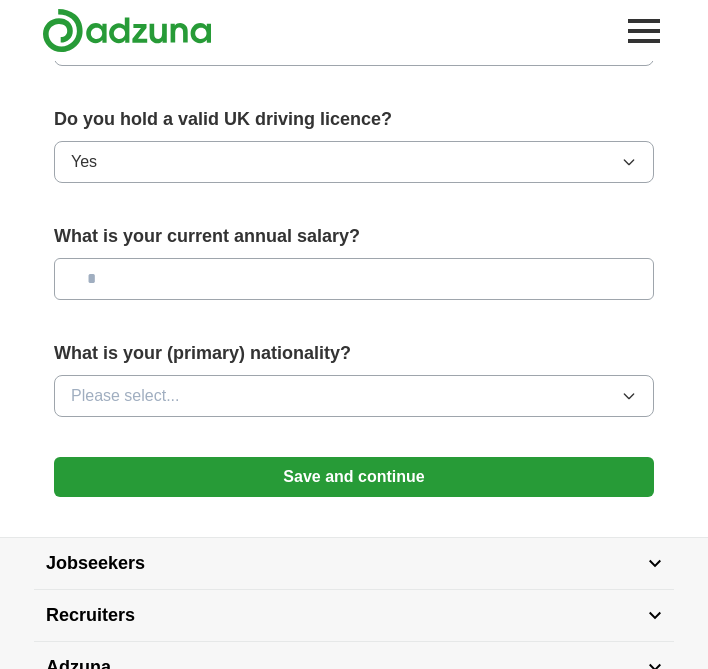 click at bounding box center [354, 279] 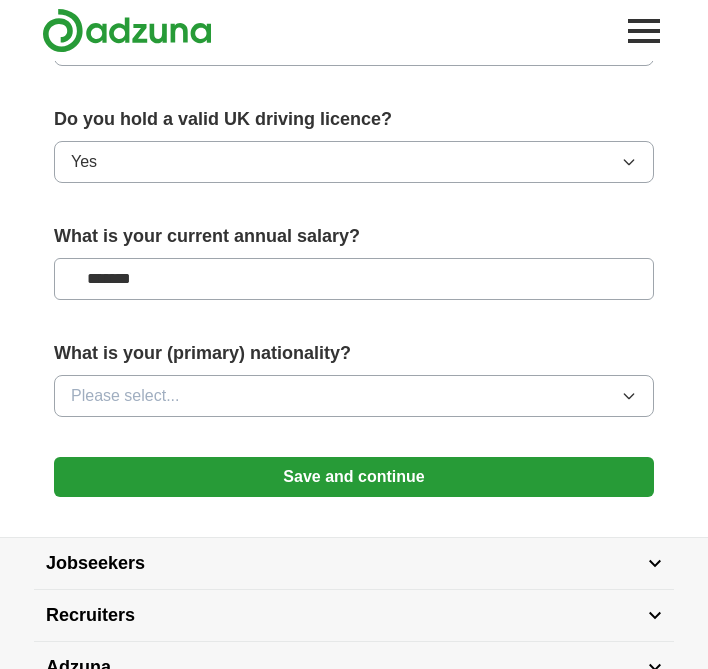 type on "*******" 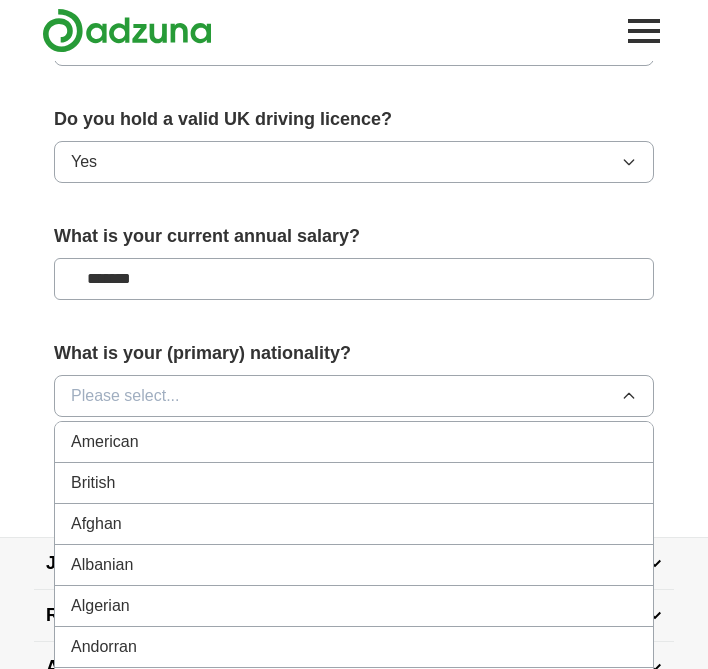 click on "British" at bounding box center [354, 483] 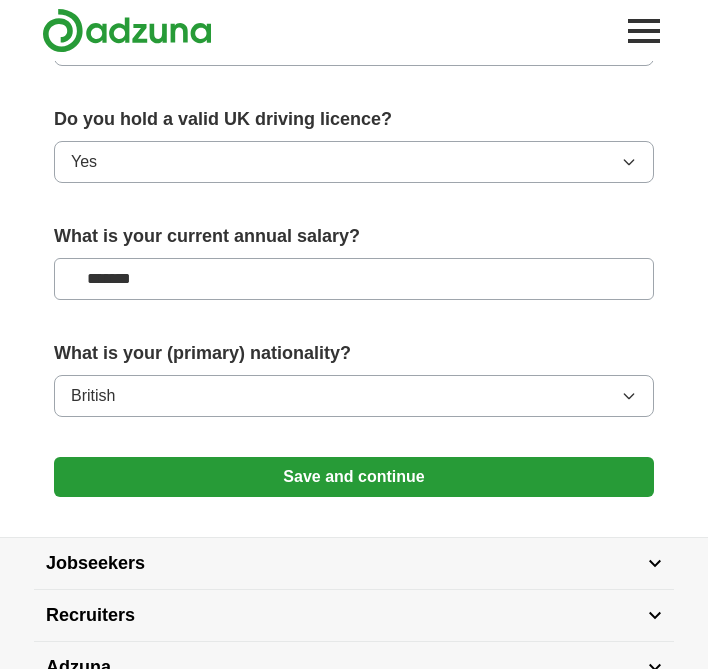 click on "Save and continue" at bounding box center [354, 477] 